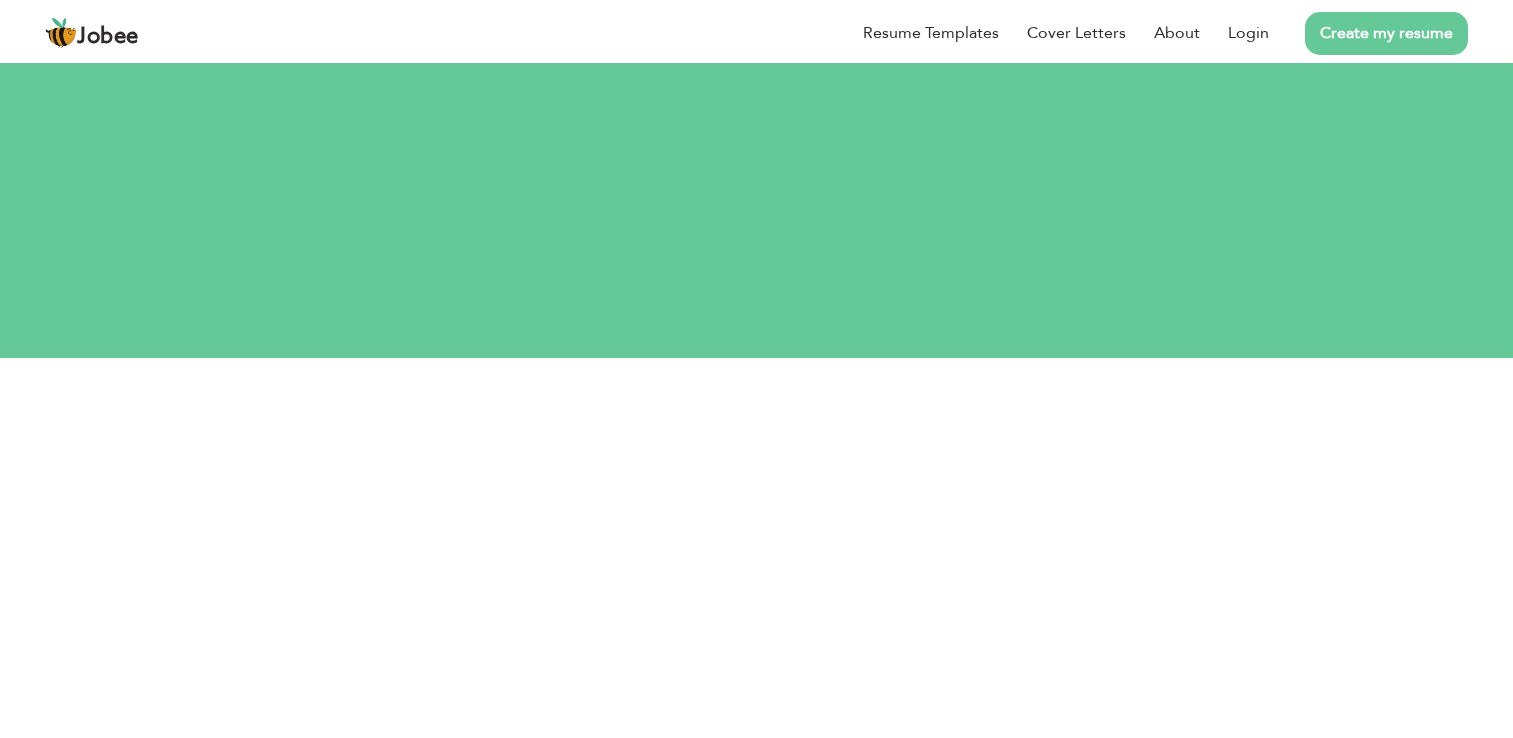 scroll, scrollTop: 0, scrollLeft: 0, axis: both 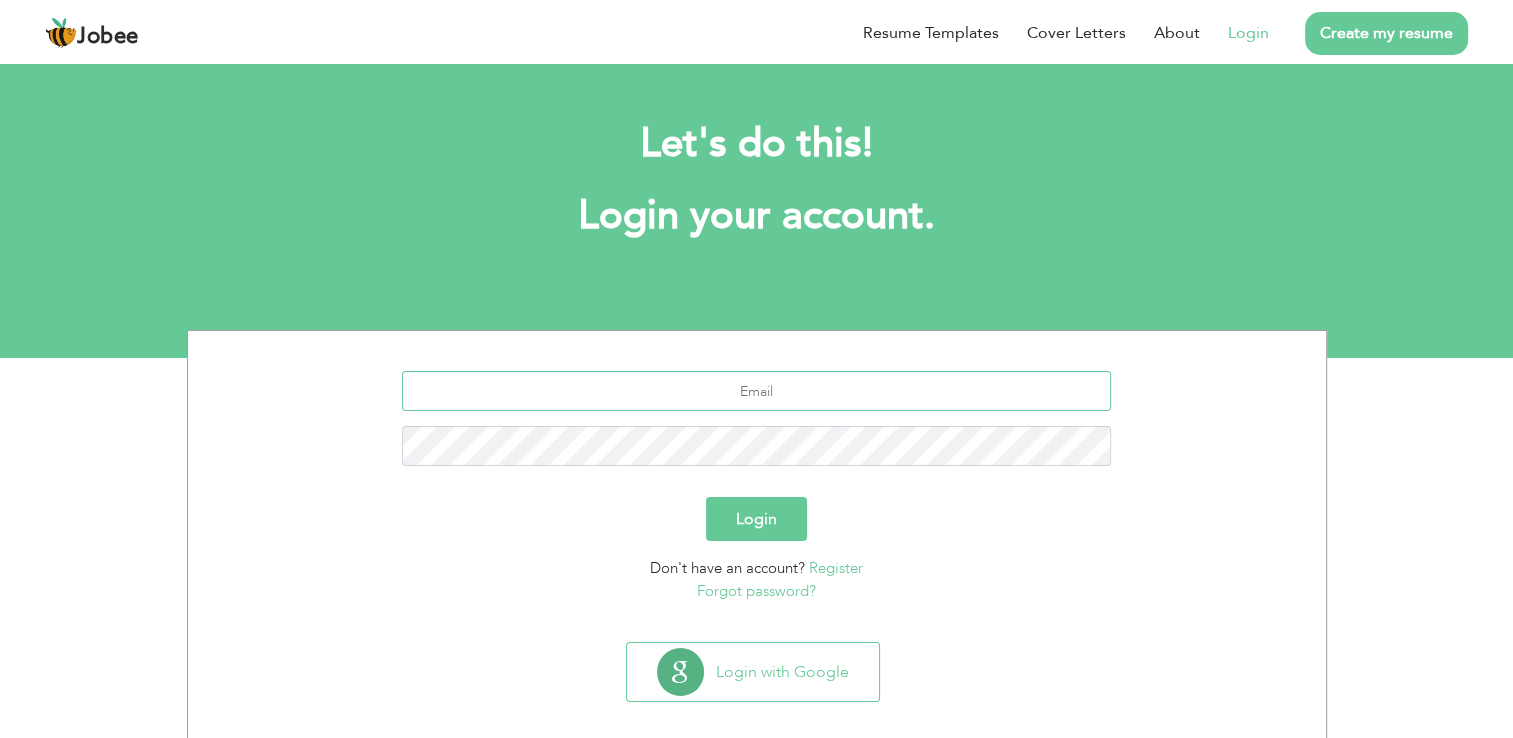 click at bounding box center (756, 391) 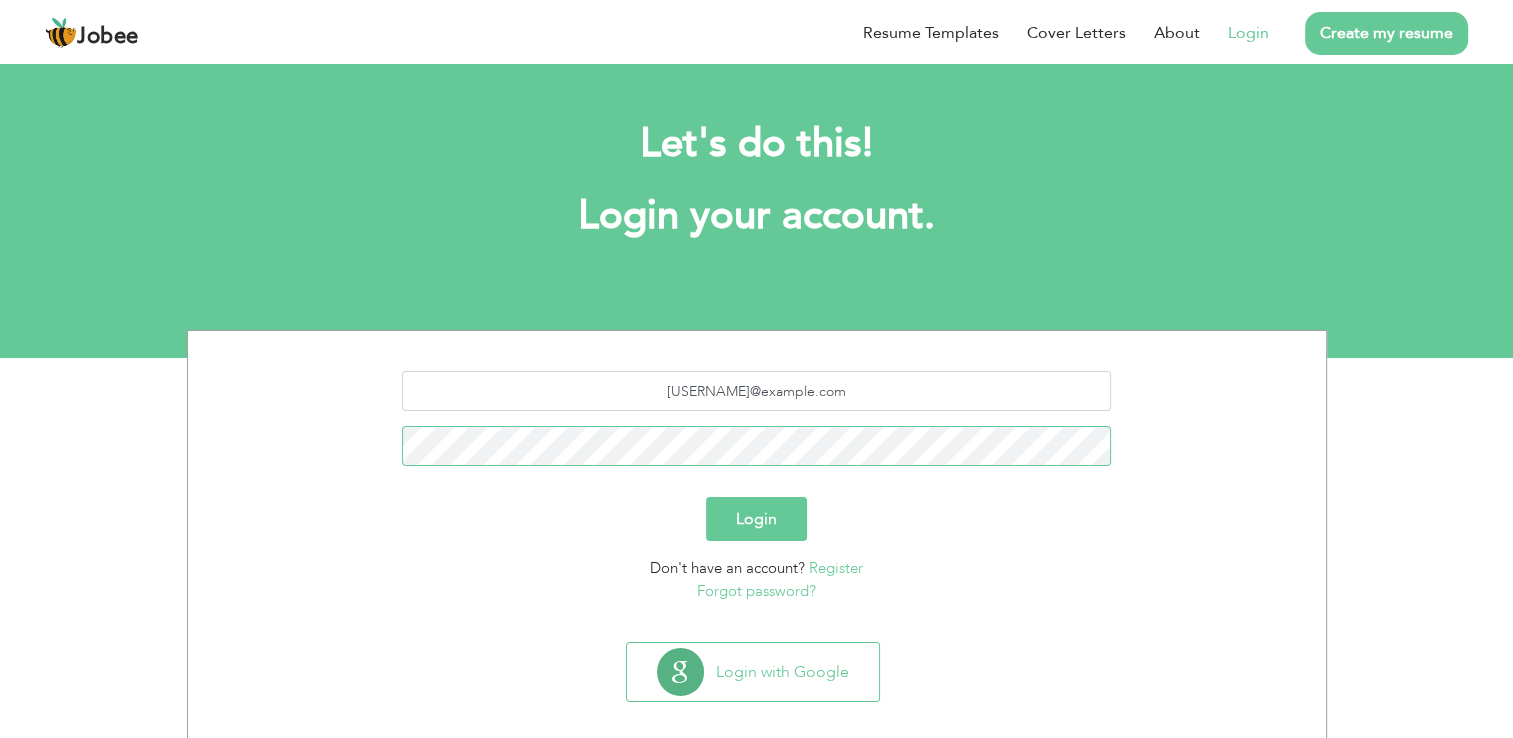 click on "Login" at bounding box center [756, 519] 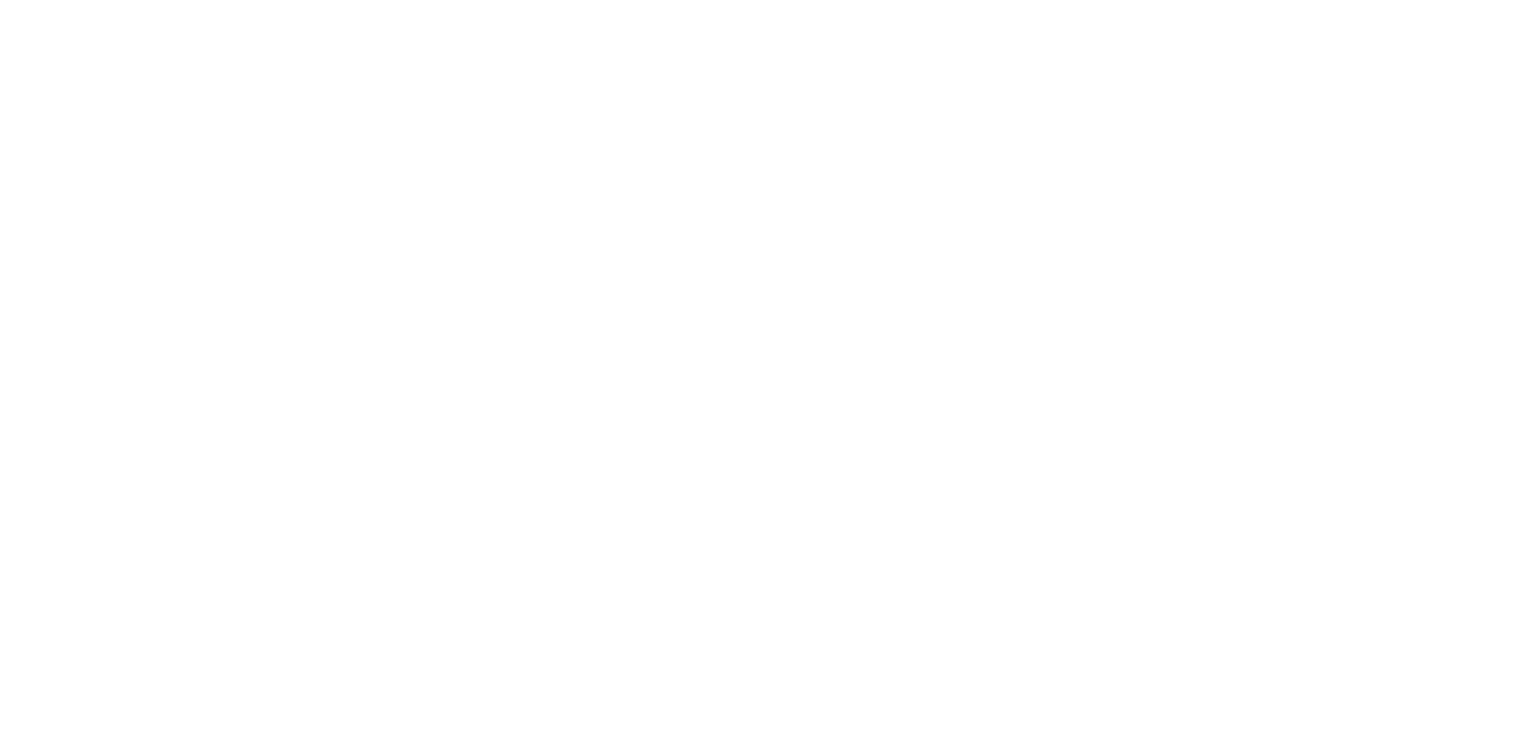 scroll, scrollTop: 0, scrollLeft: 0, axis: both 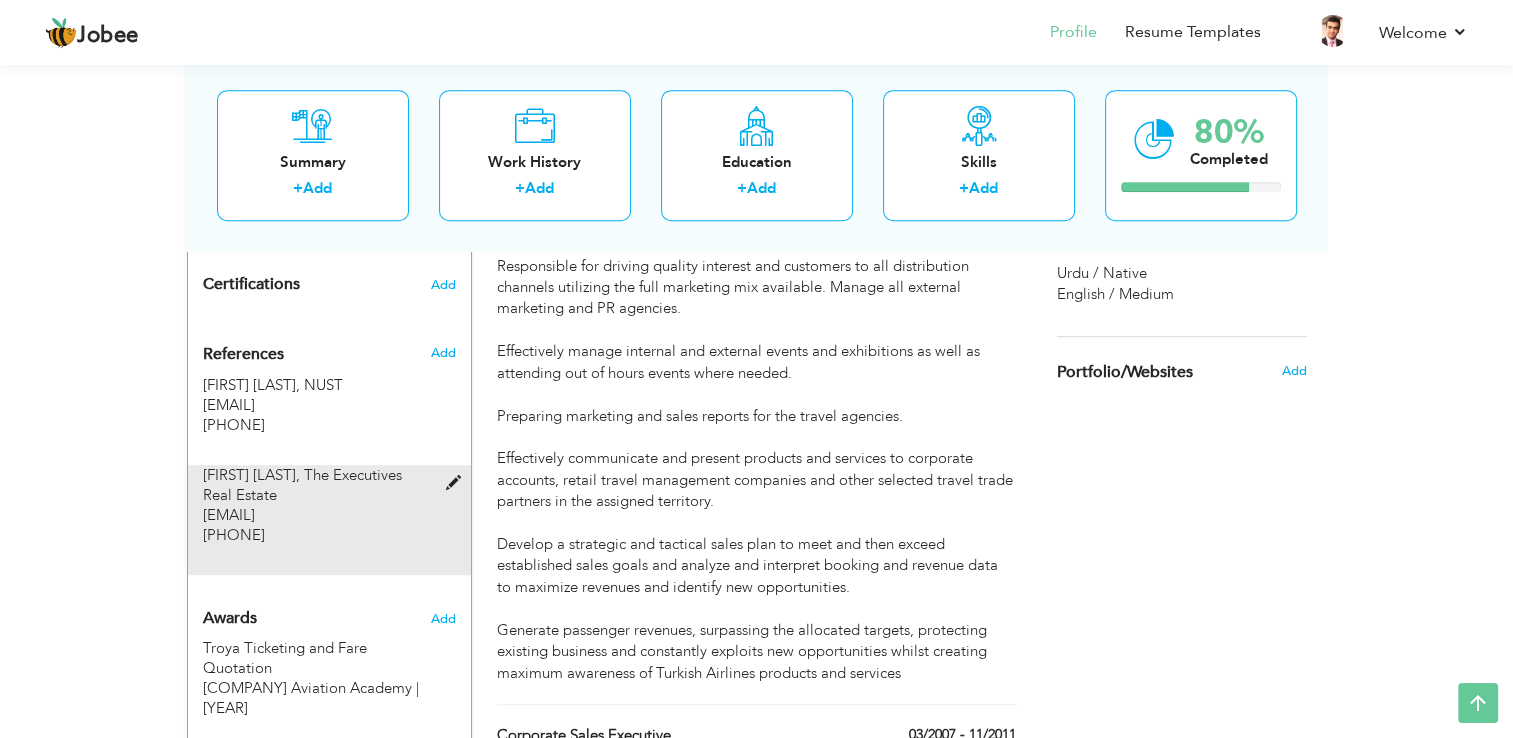 drag, startPoint x: 319, startPoint y: 432, endPoint x: 342, endPoint y: 526, distance: 96.77293 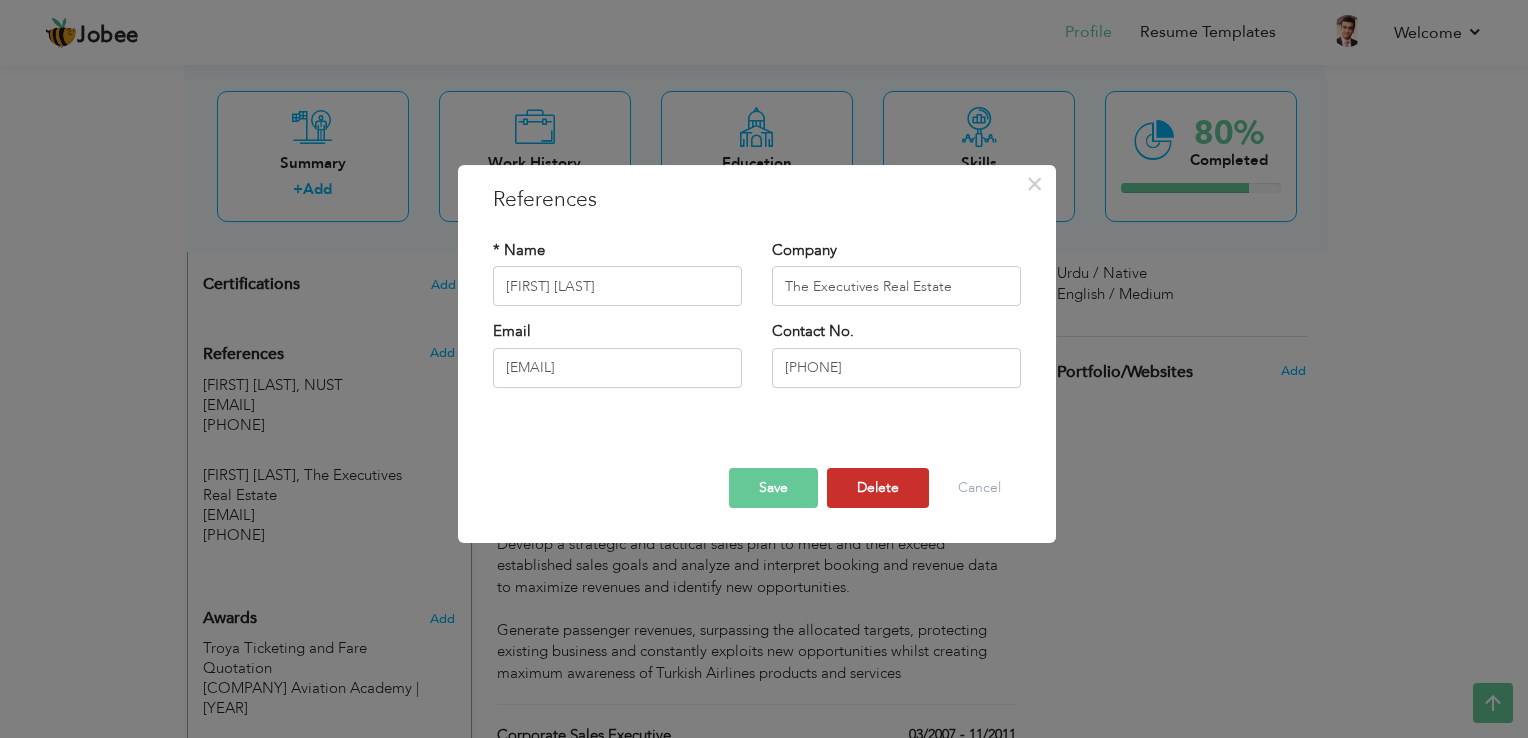 click on "Delete" at bounding box center (878, 488) 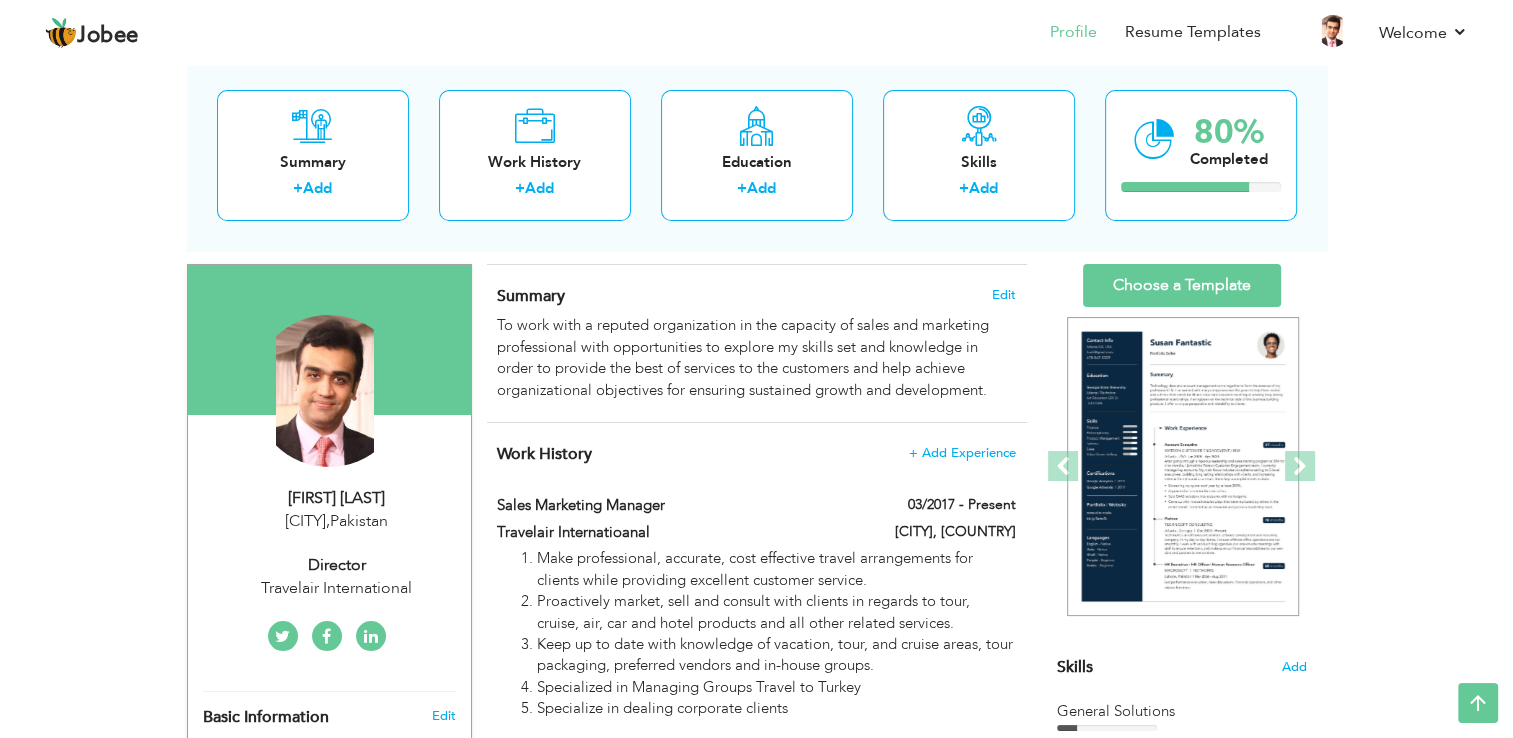 scroll, scrollTop: 0, scrollLeft: 0, axis: both 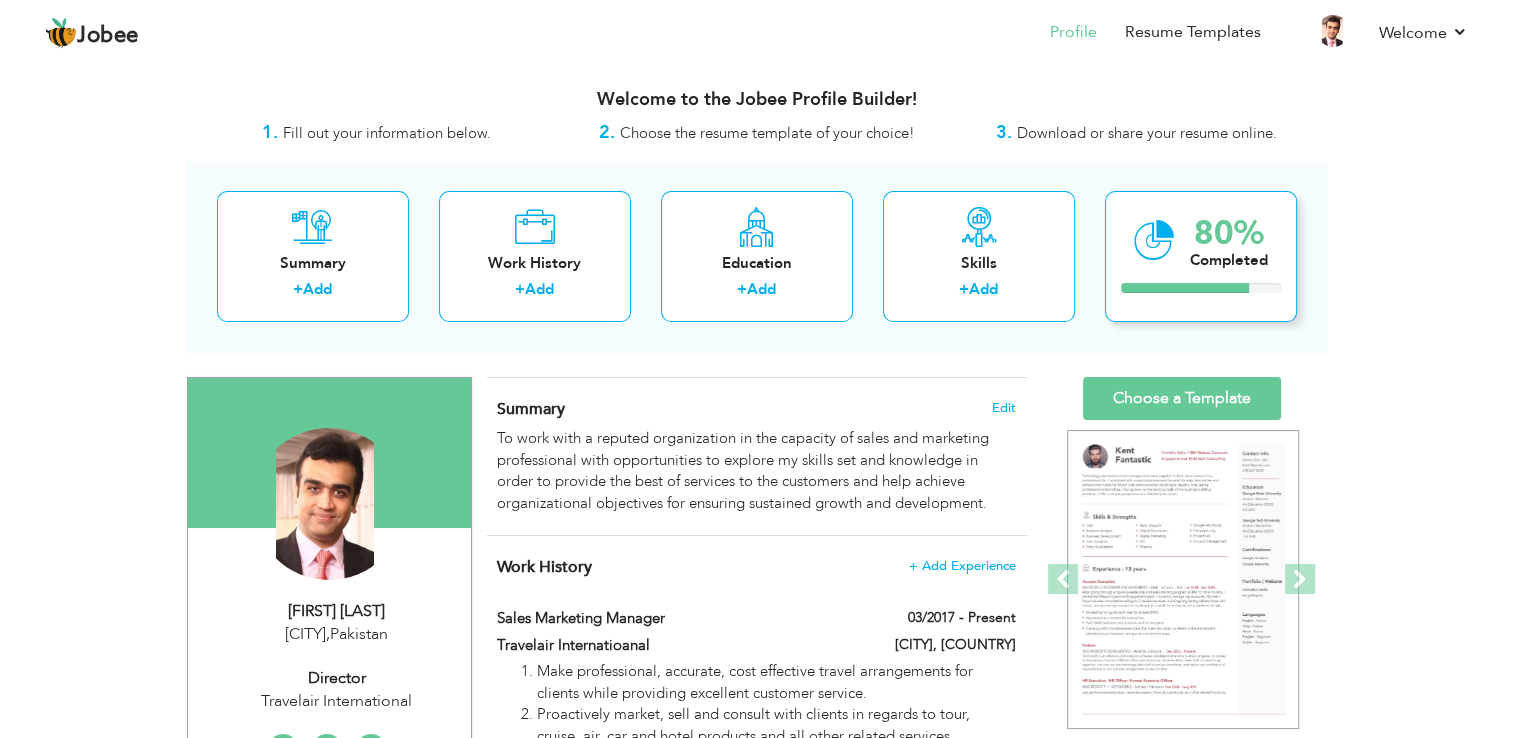 click on "80%
Completed" at bounding box center (1201, 256) 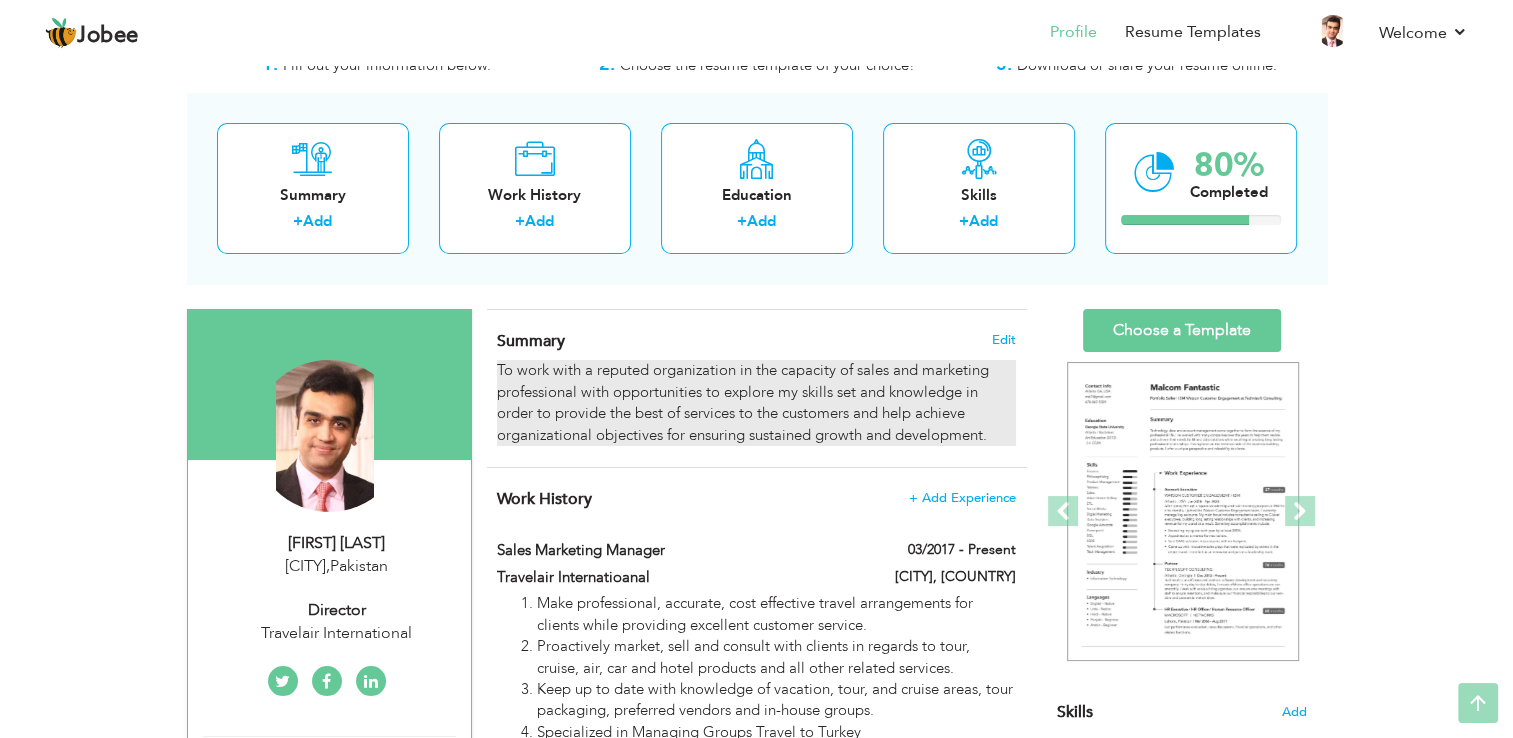 scroll, scrollTop: 0, scrollLeft: 0, axis: both 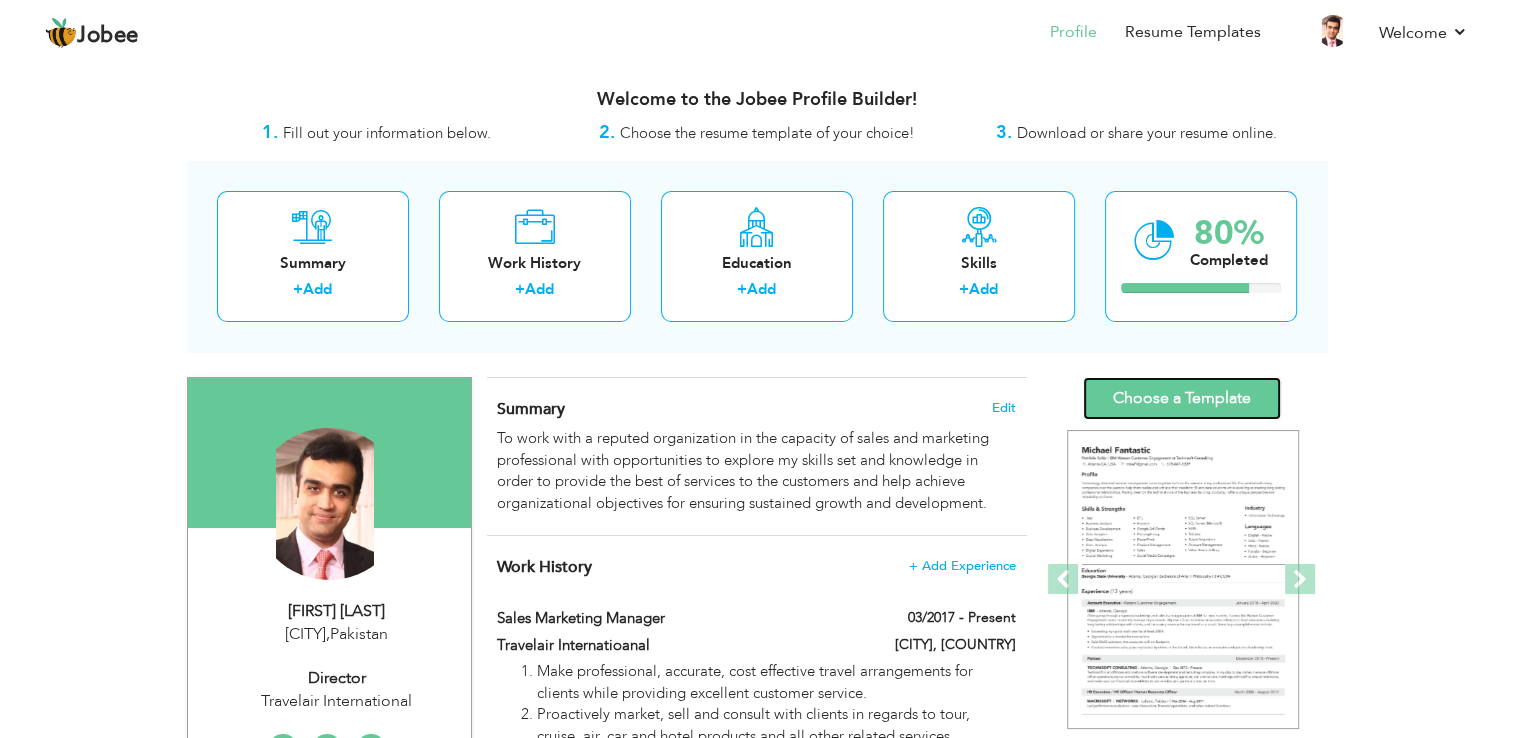 click on "Choose a Template" at bounding box center (1182, 398) 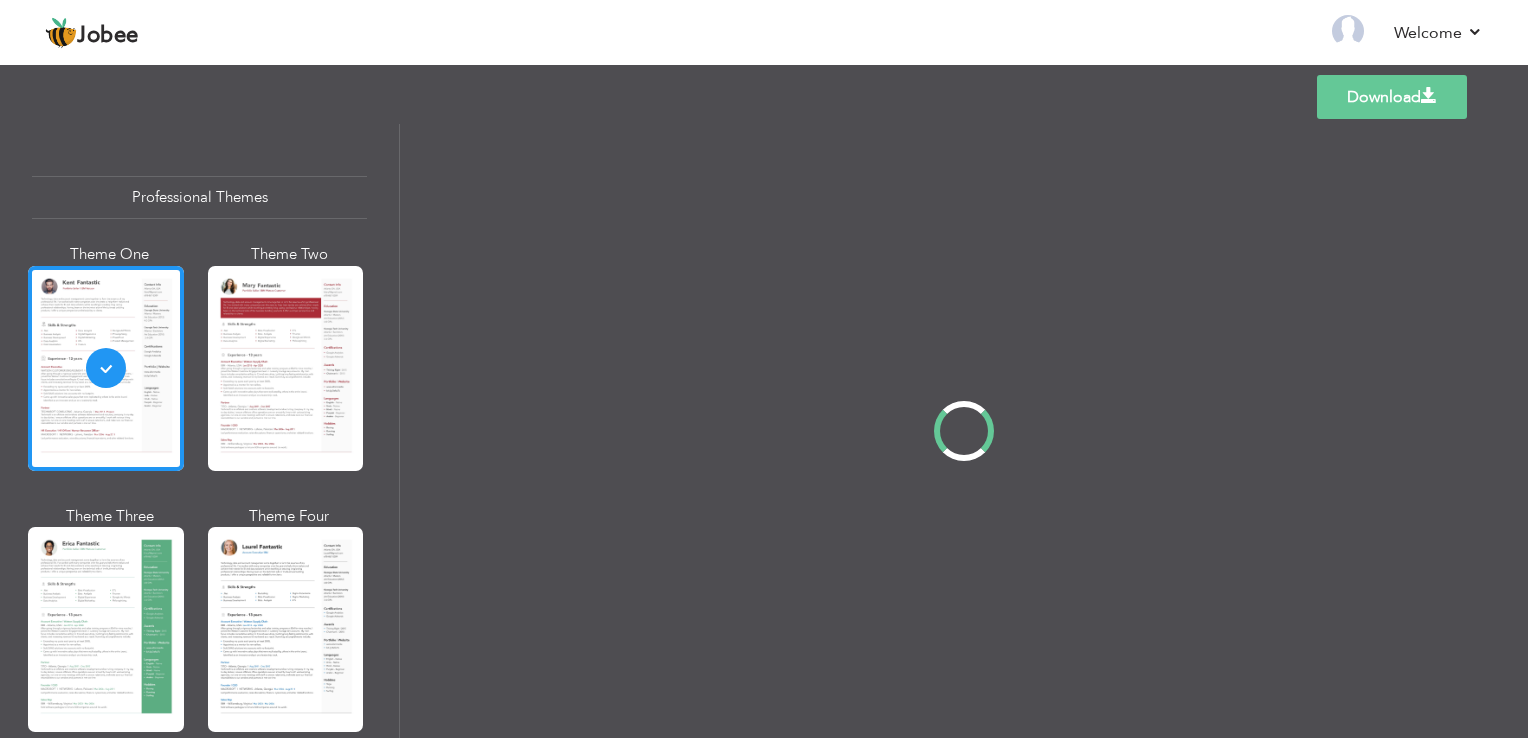 scroll, scrollTop: 0, scrollLeft: 0, axis: both 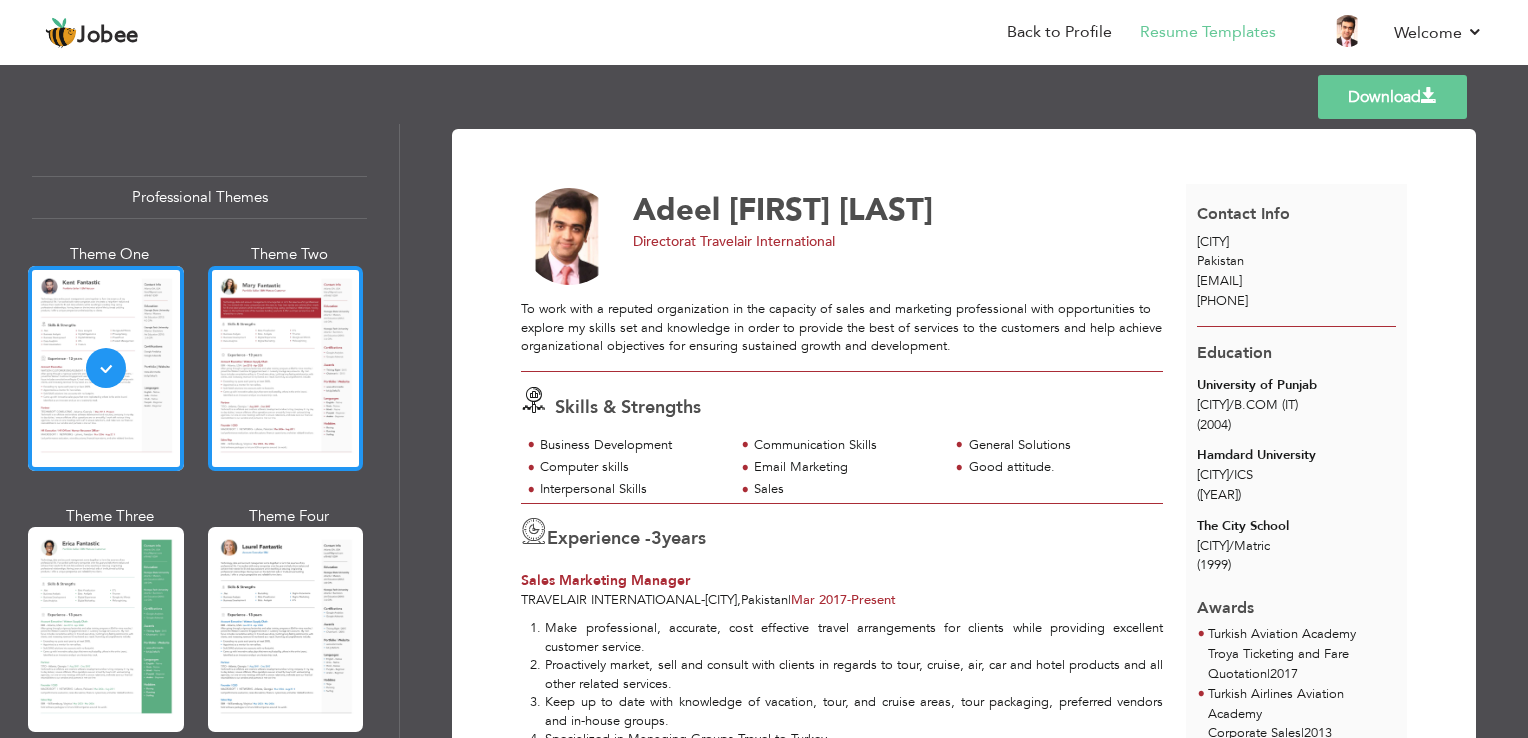 click at bounding box center (286, 368) 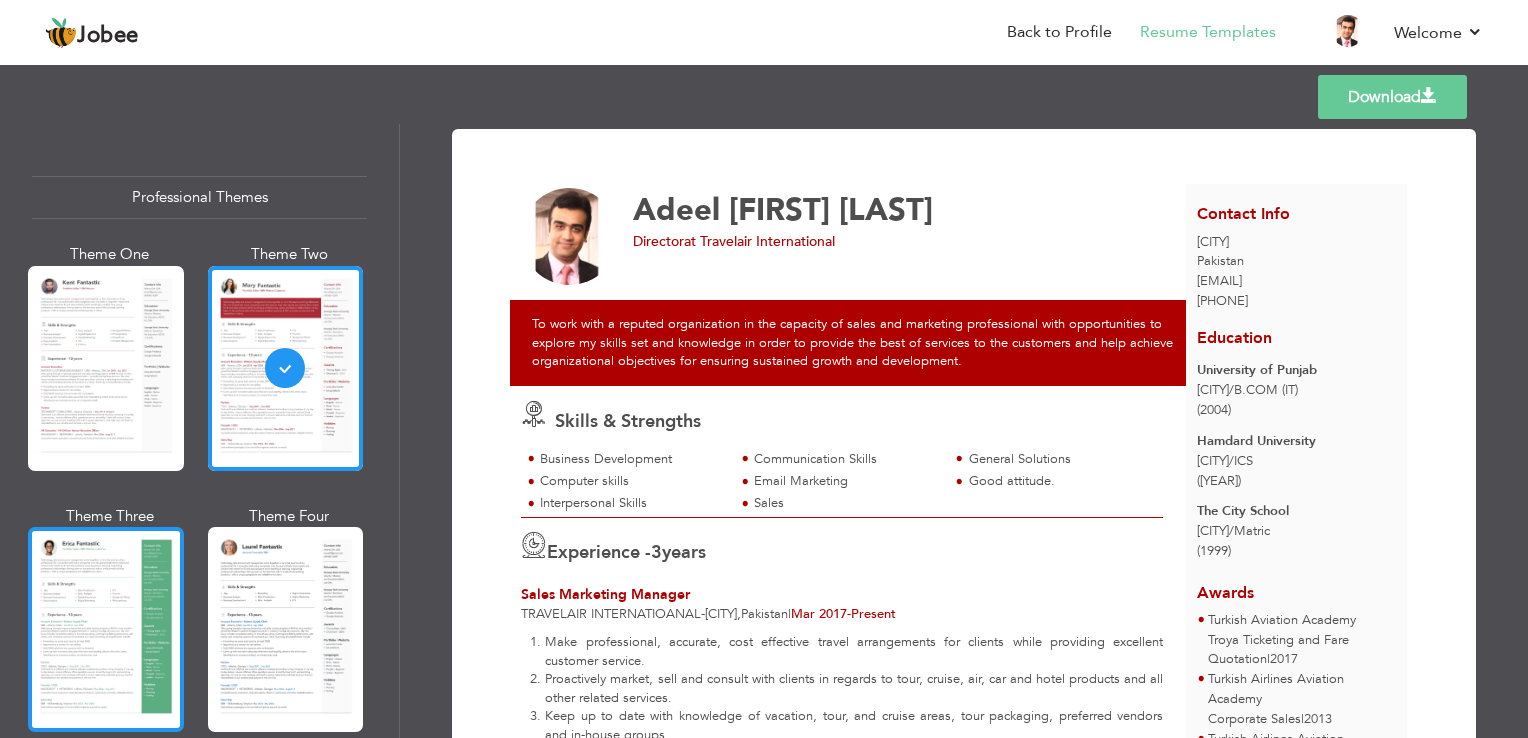 click at bounding box center [106, 629] 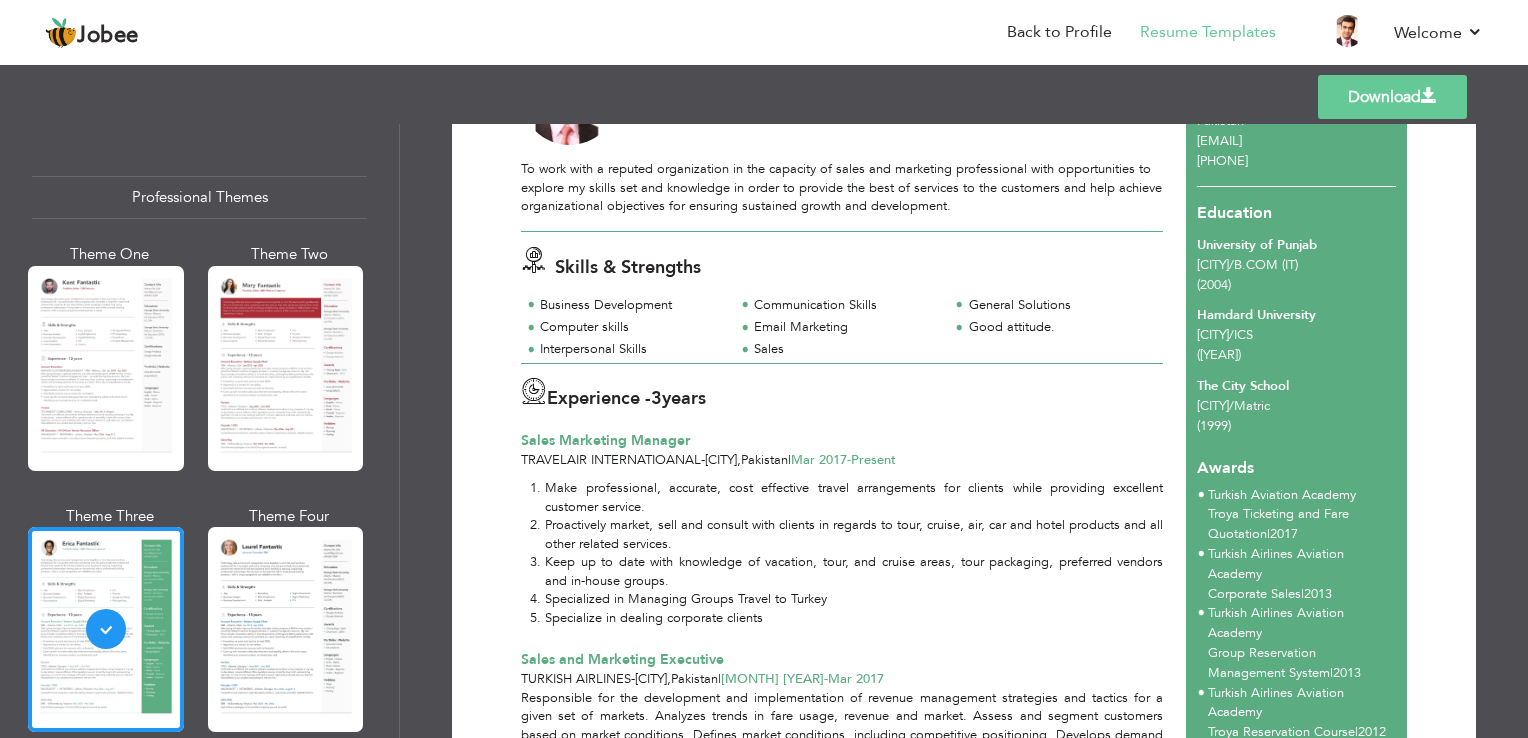 scroll, scrollTop: 142, scrollLeft: 0, axis: vertical 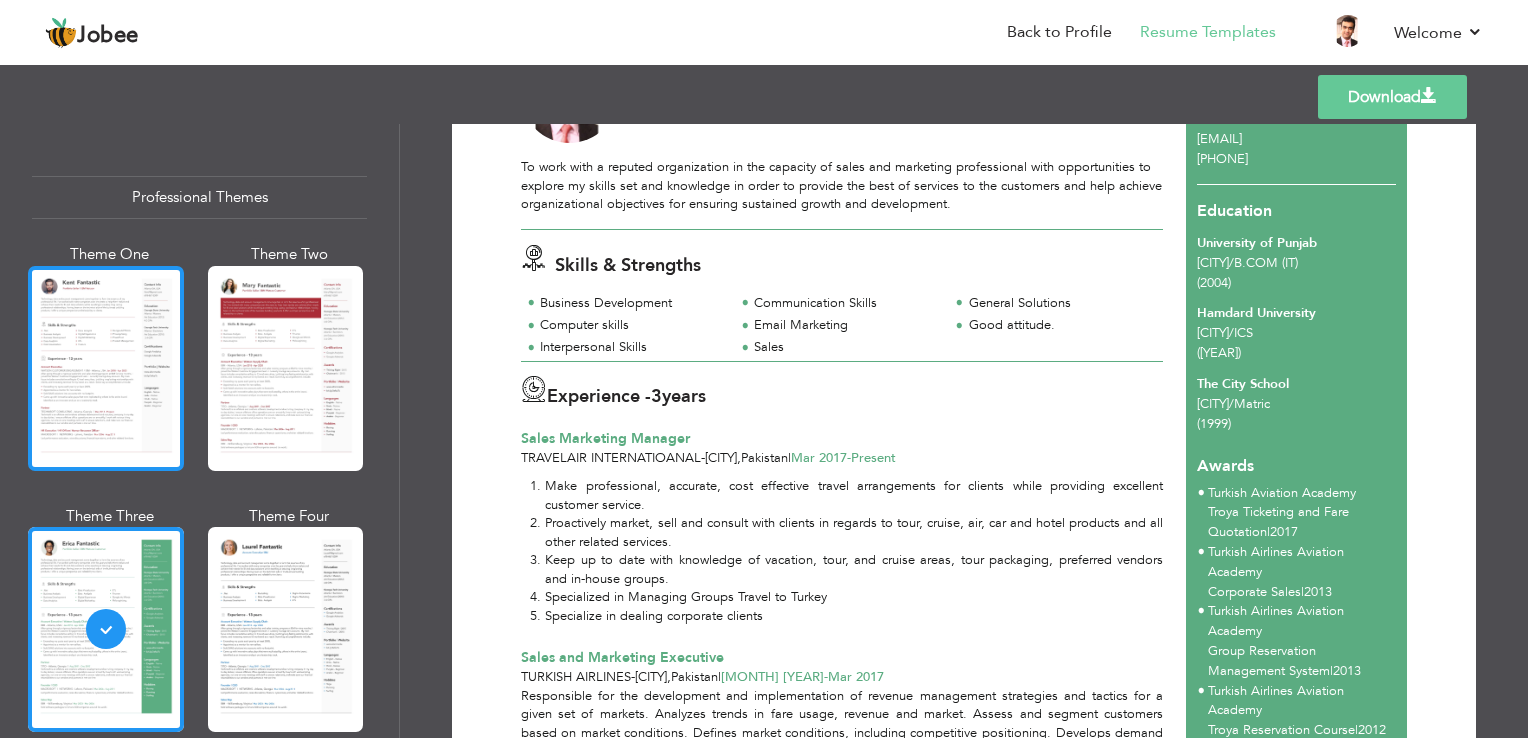 click at bounding box center [106, 368] 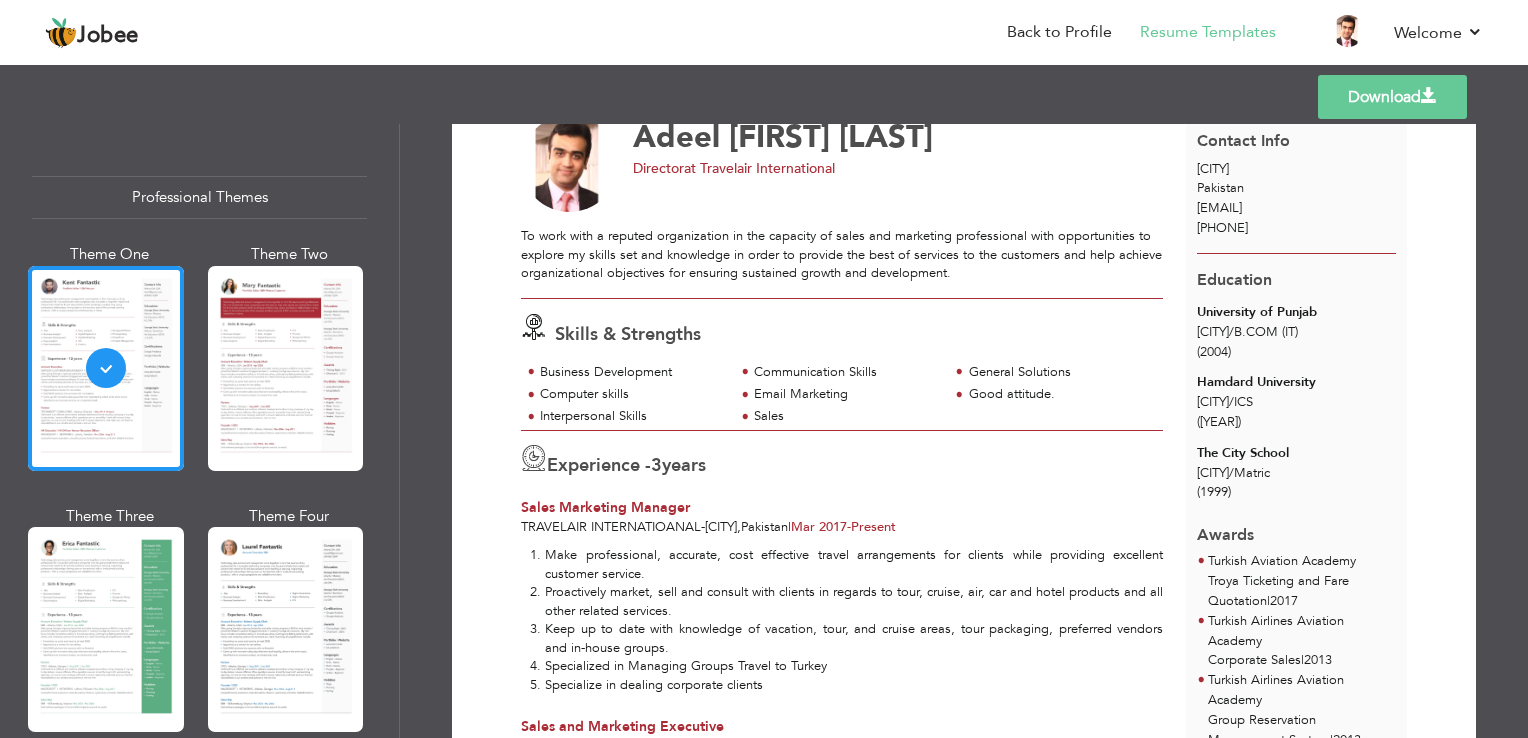 scroll, scrollTop: 0, scrollLeft: 0, axis: both 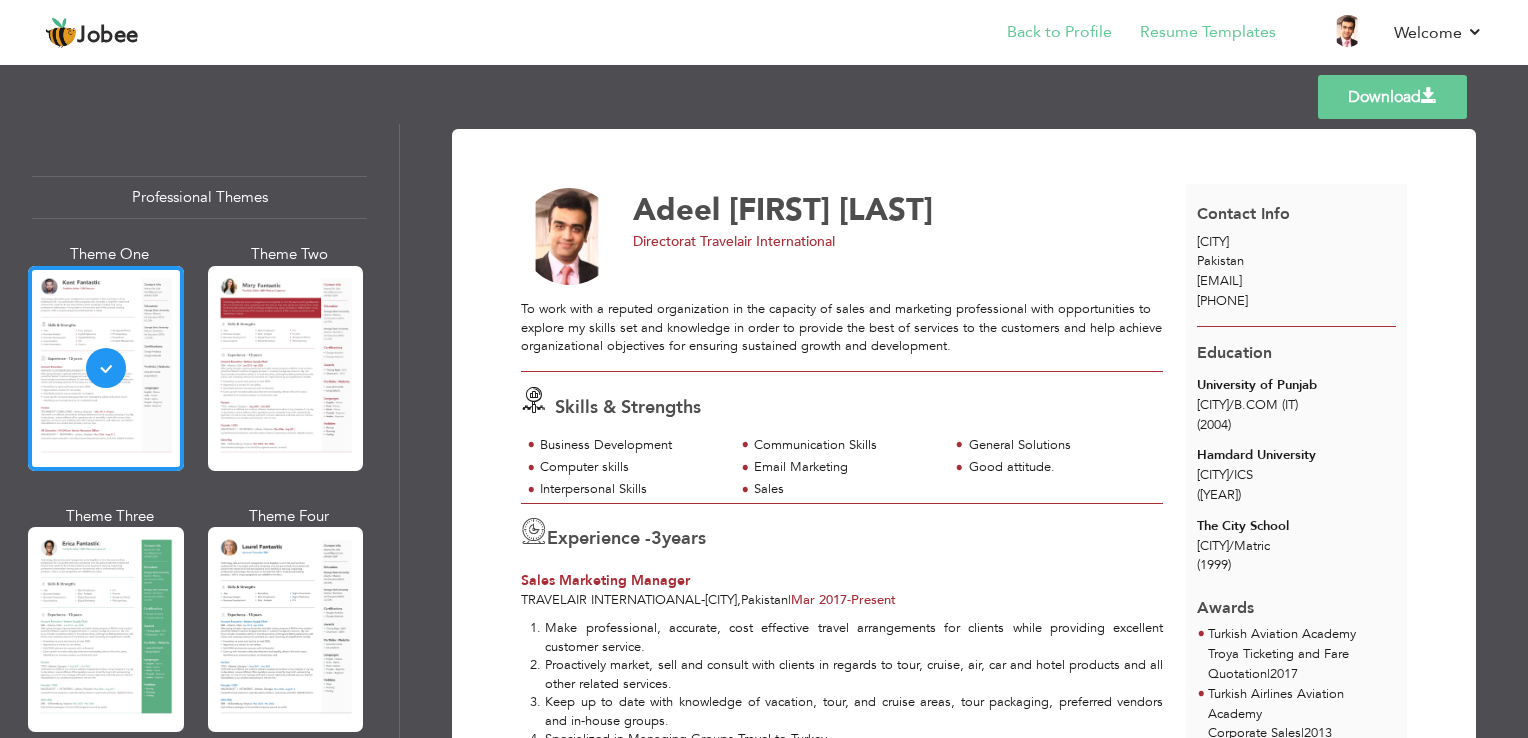 click on "Back to Profile" at bounding box center (1045, 34) 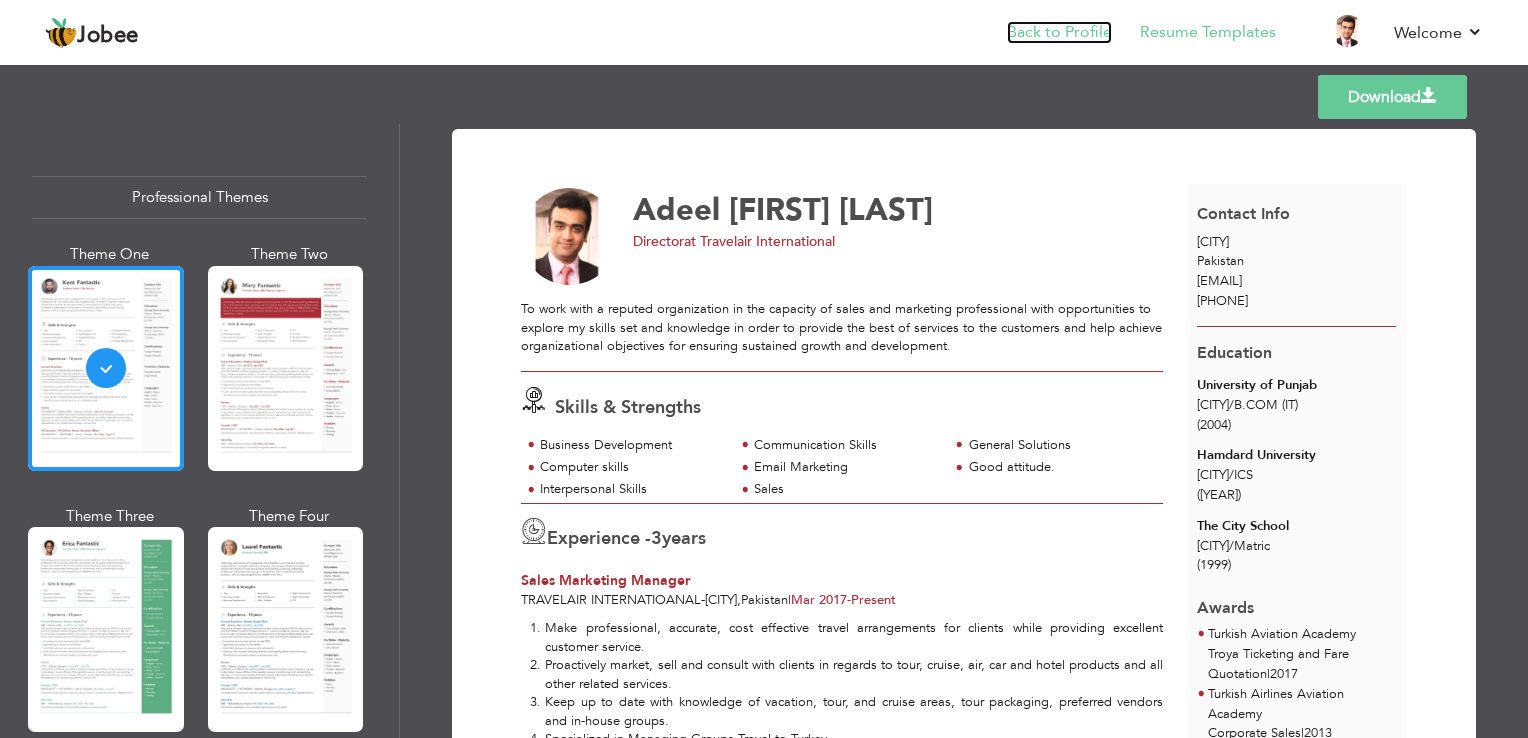 click on "Back to Profile" at bounding box center (1059, 32) 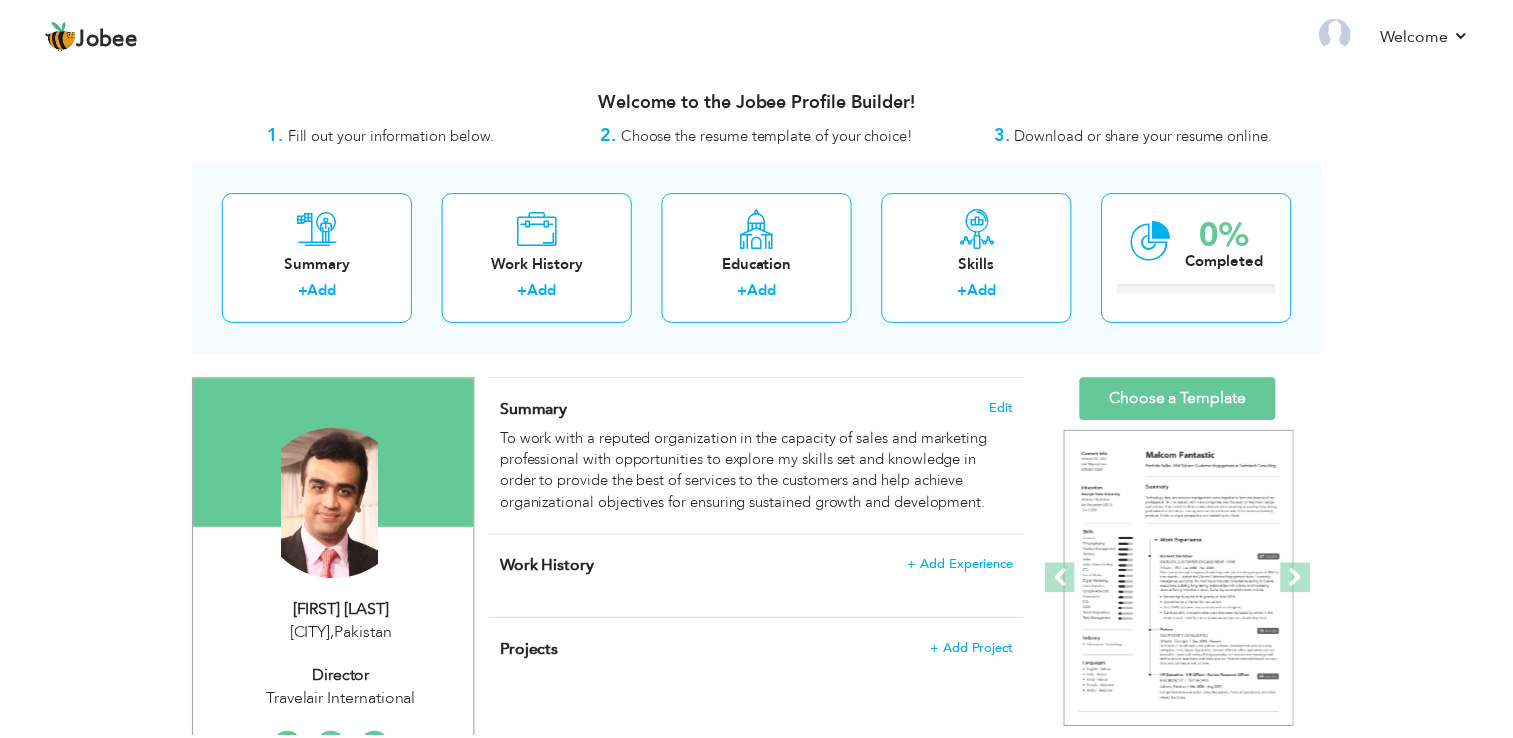 scroll, scrollTop: 0, scrollLeft: 0, axis: both 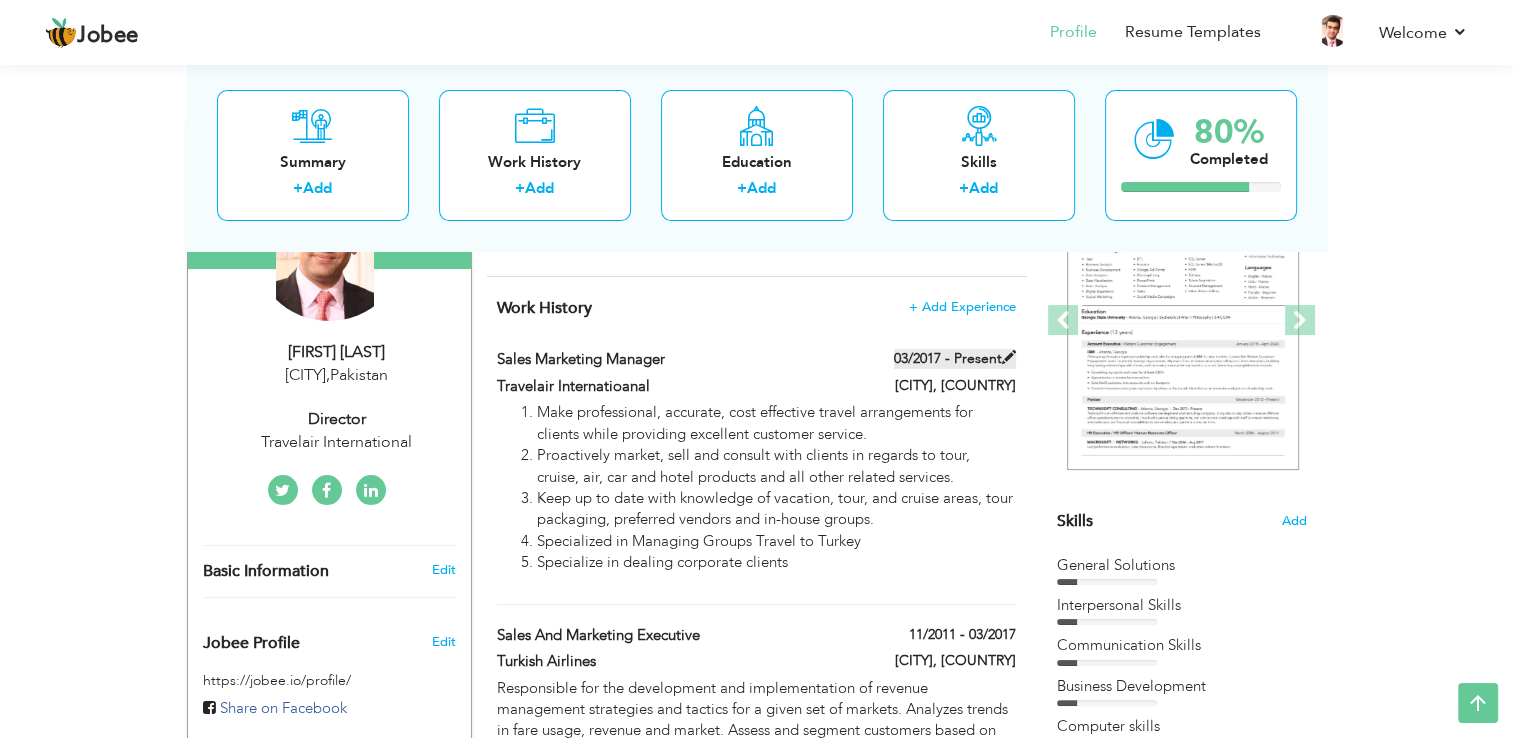 click on "03/2017 - Present" at bounding box center [955, 359] 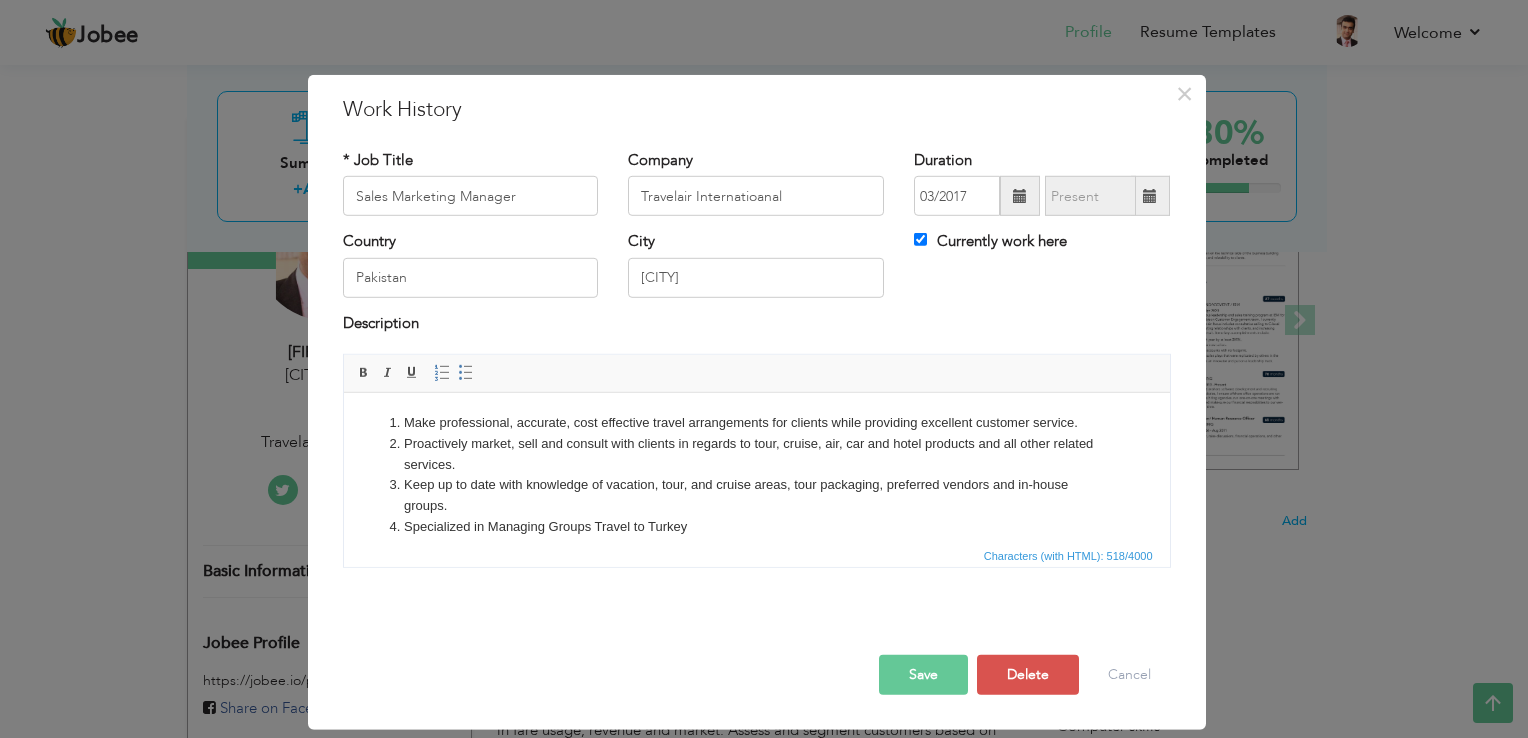 click on "Save" at bounding box center [923, 675] 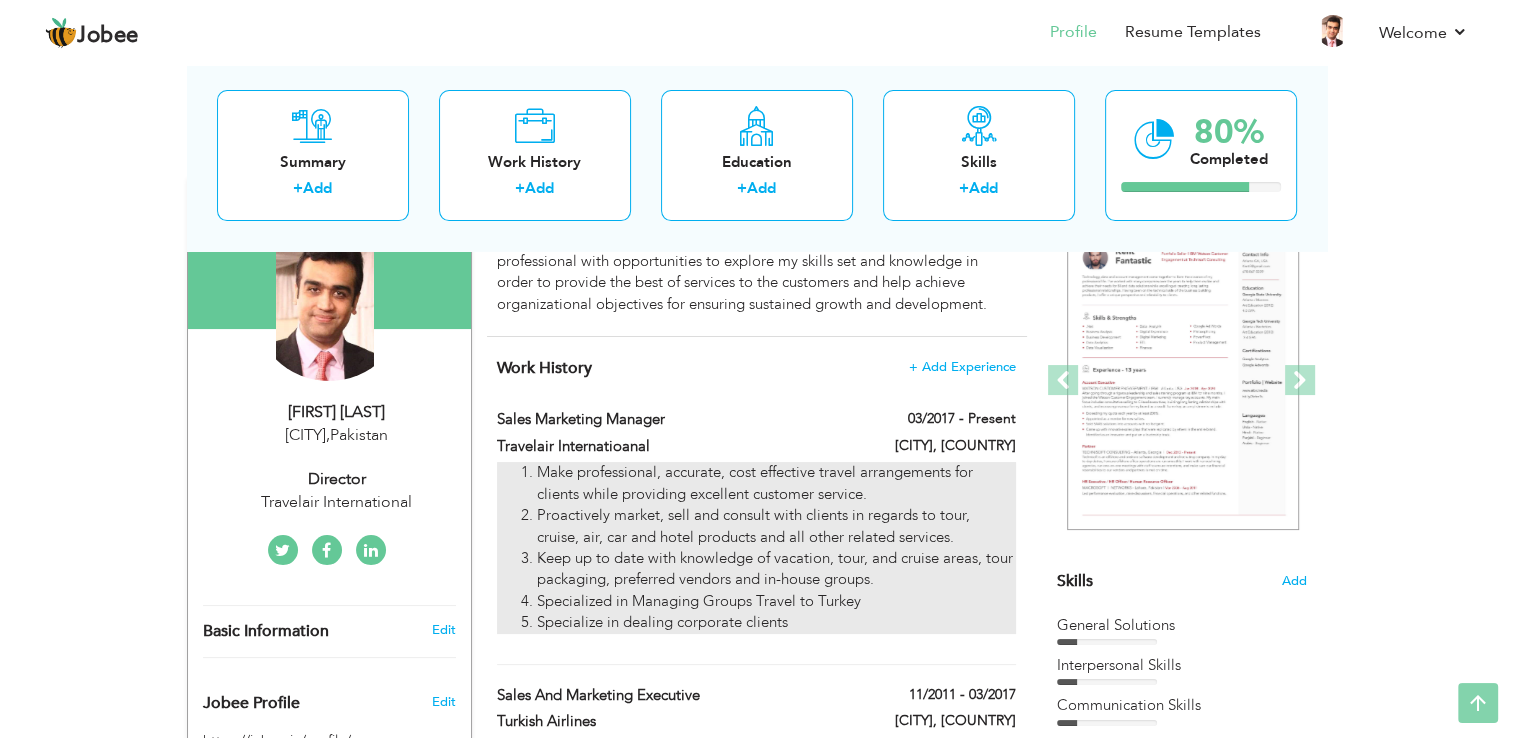 scroll, scrollTop: 0, scrollLeft: 0, axis: both 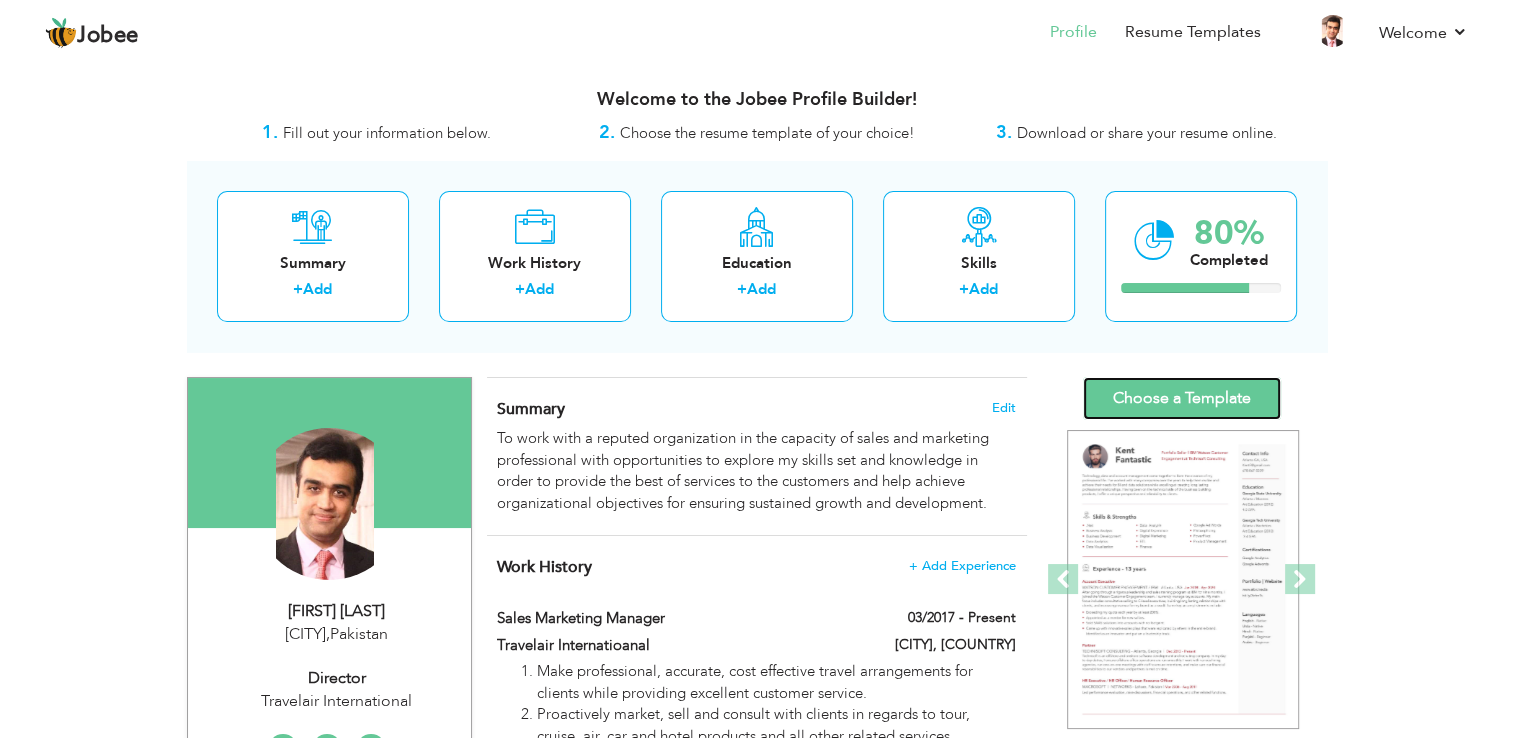 click on "Choose a Template" at bounding box center (1182, 398) 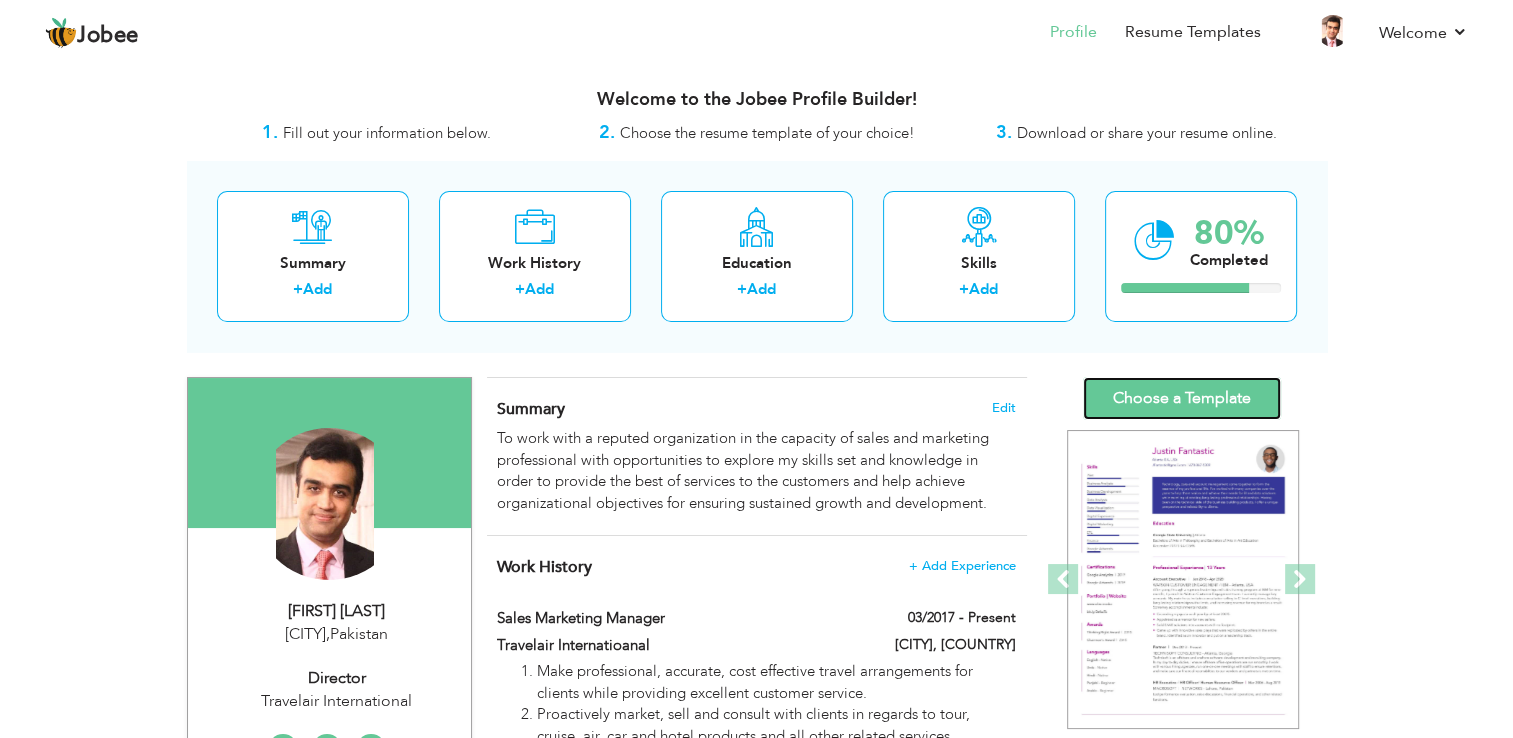 click on "Choose a Template" at bounding box center [1182, 398] 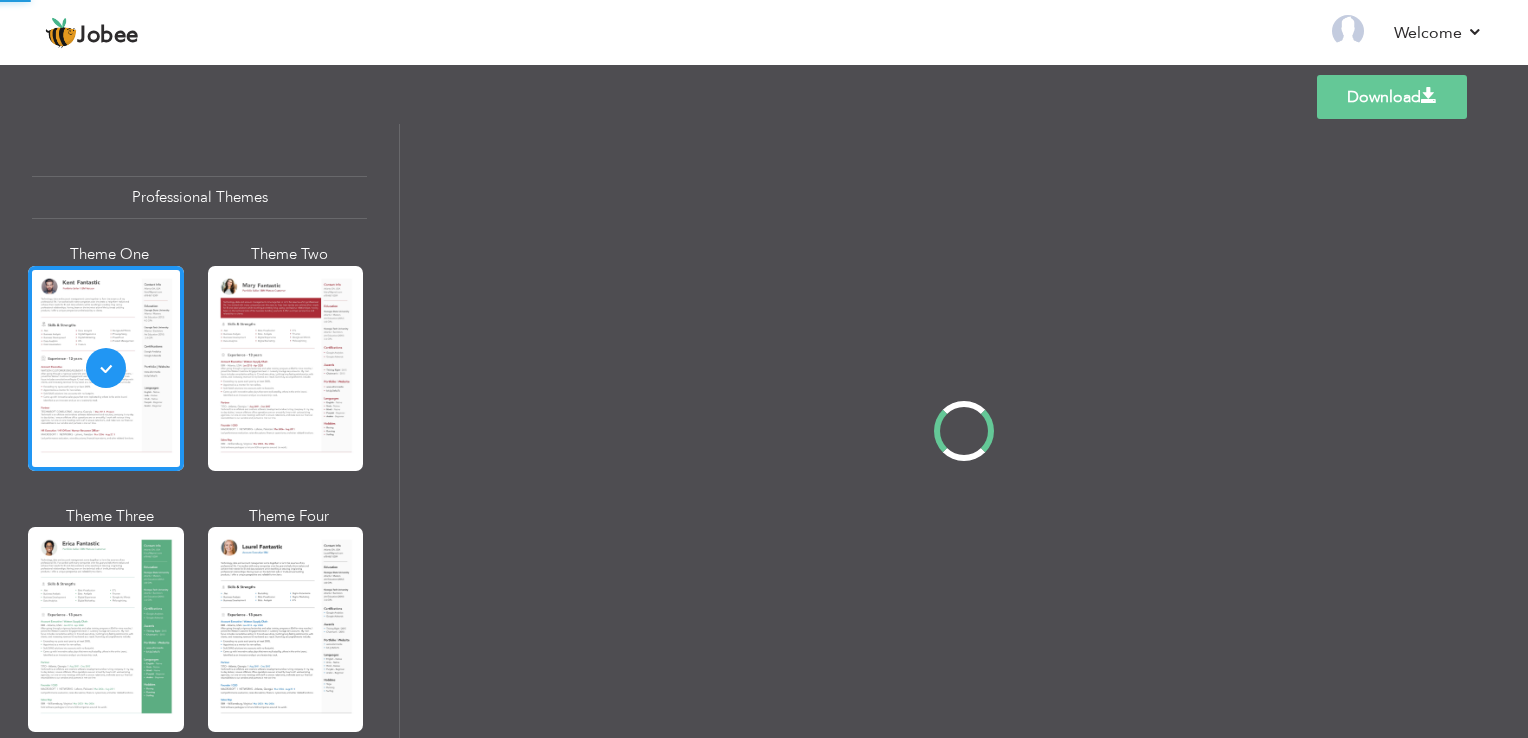 scroll, scrollTop: 0, scrollLeft: 0, axis: both 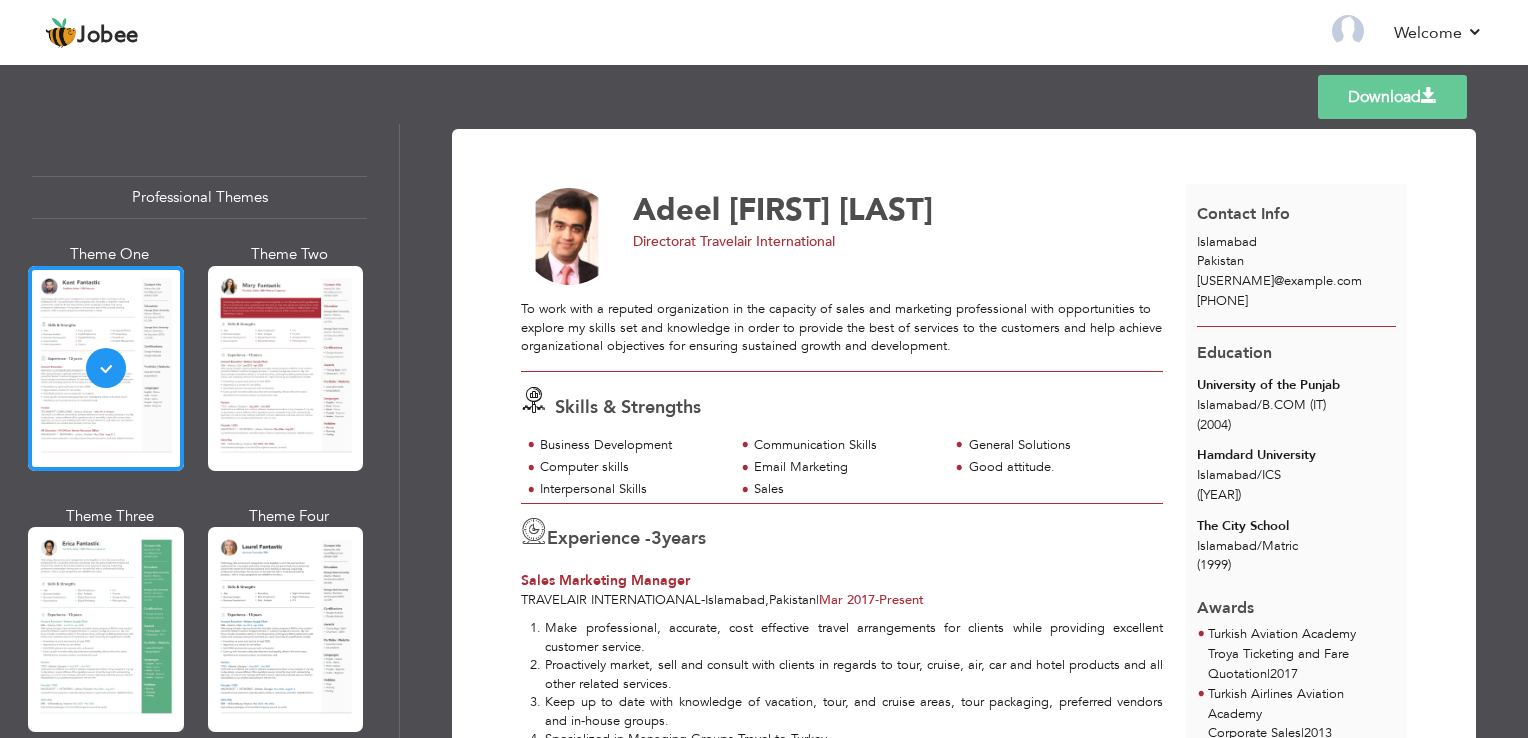 click on "Experience -  3  years" at bounding box center (842, 536) 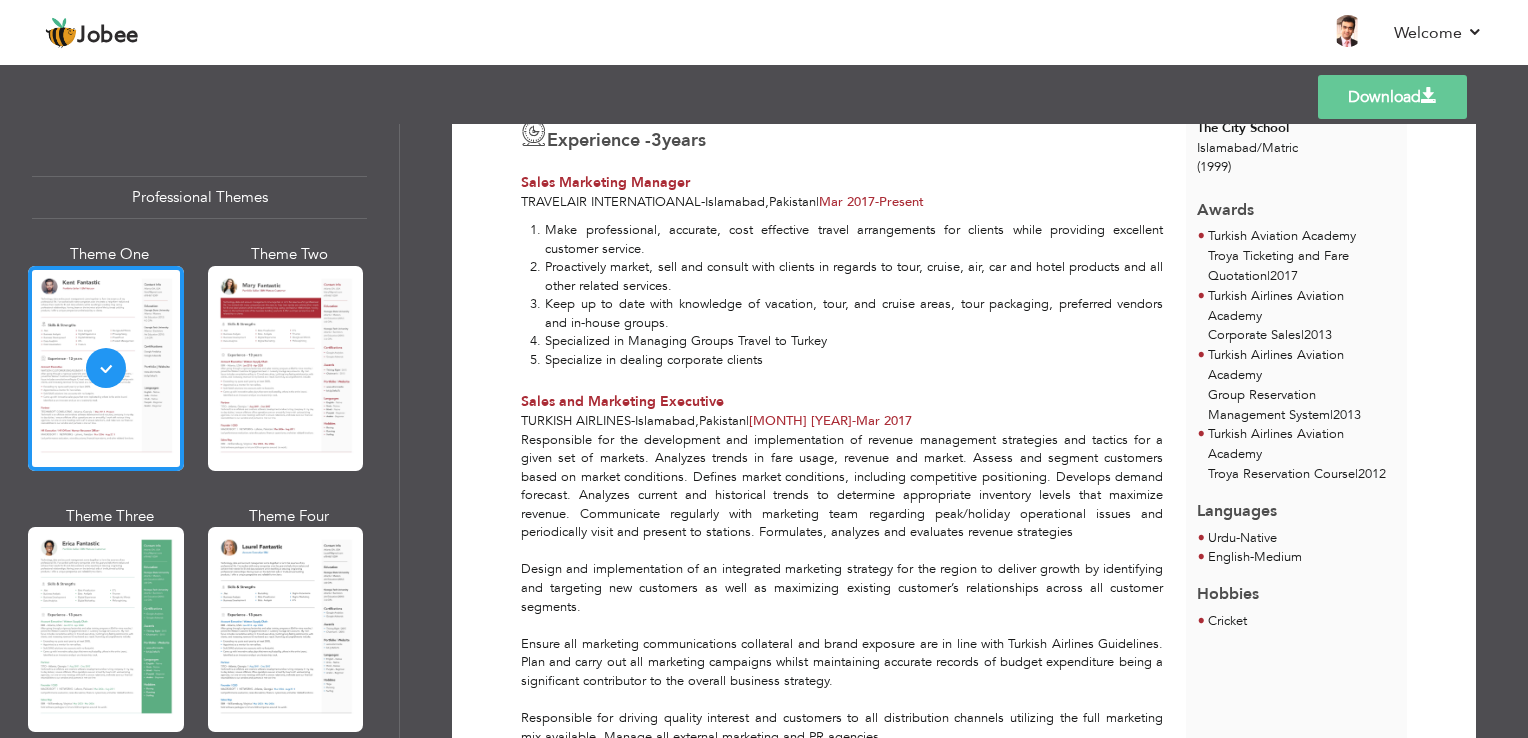 scroll, scrollTop: 0, scrollLeft: 0, axis: both 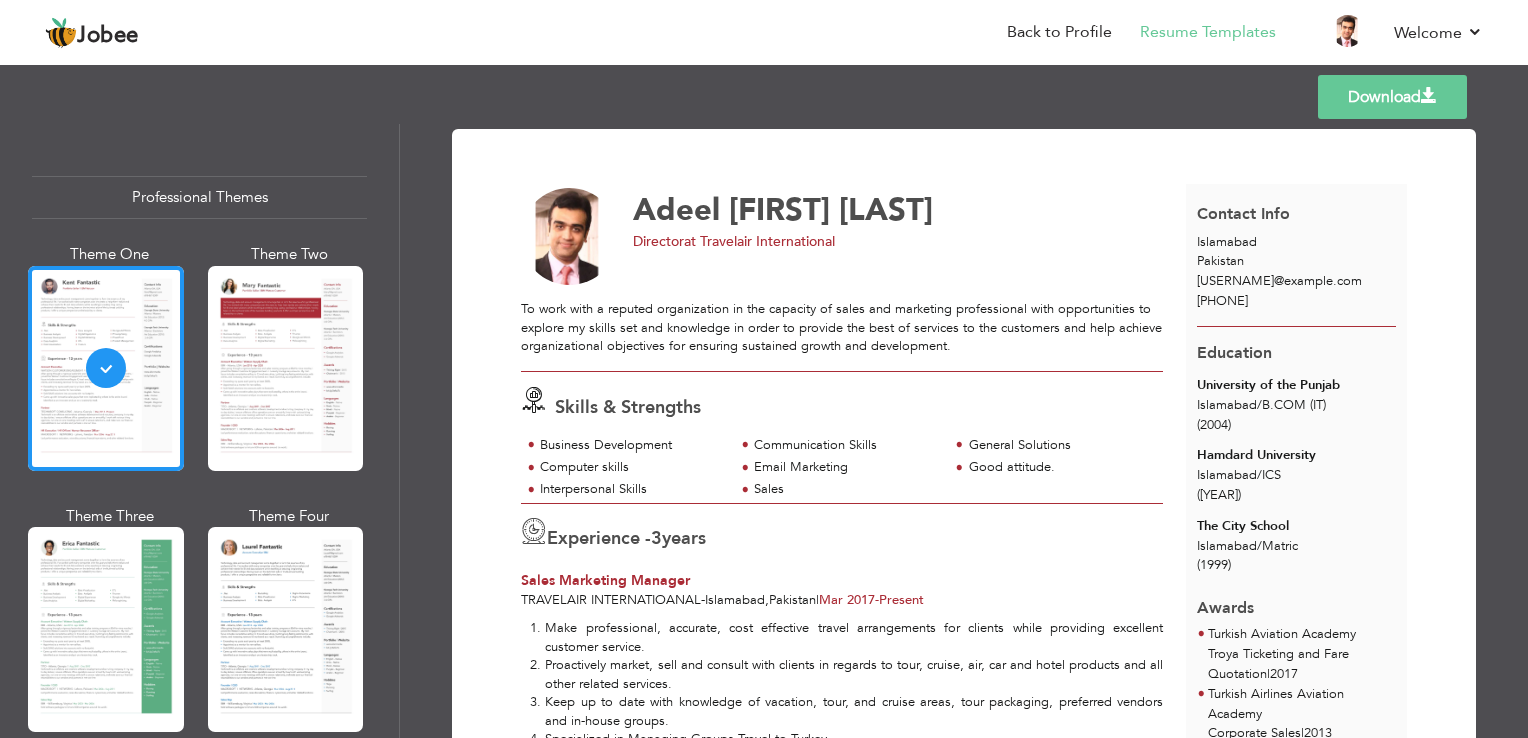 click on "Download" at bounding box center (1392, 97) 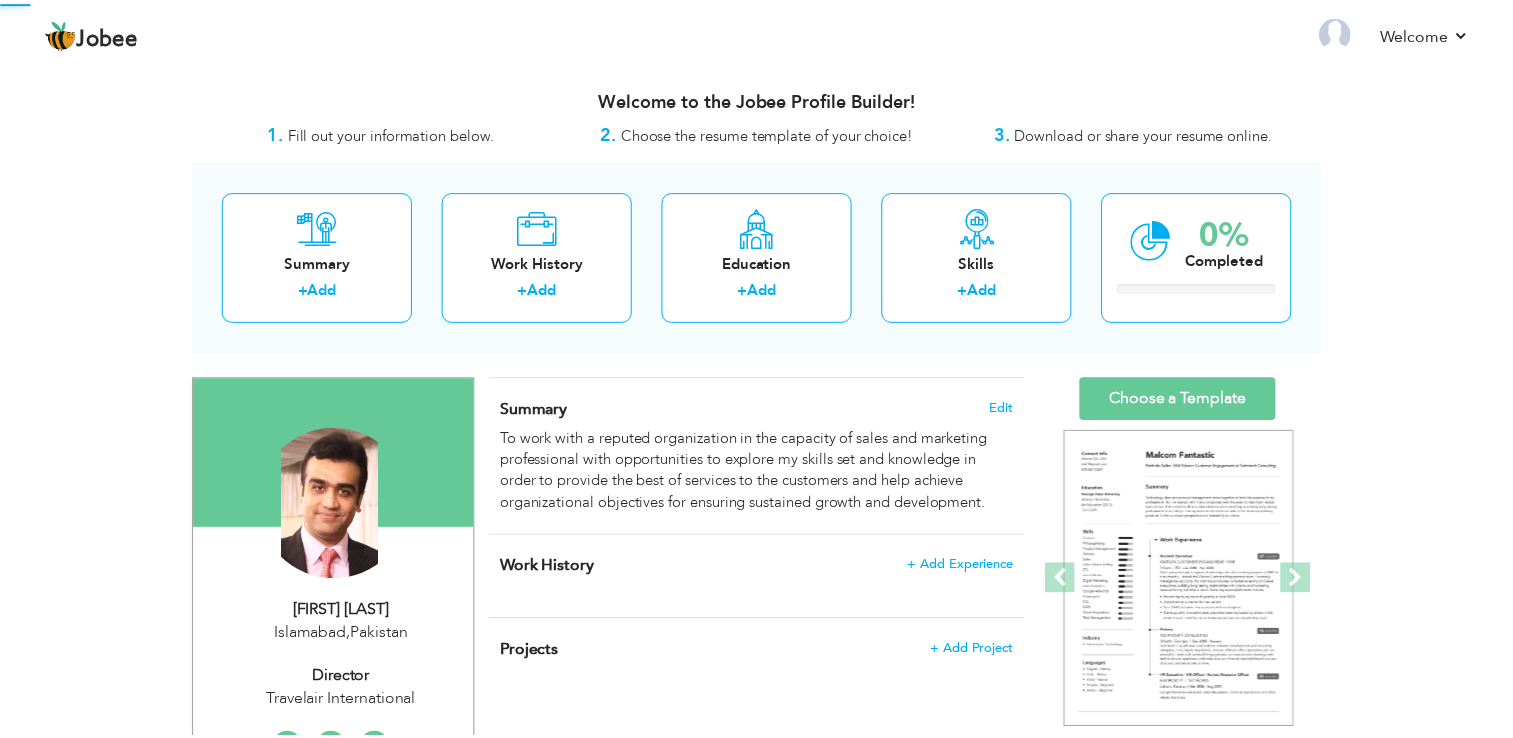 scroll, scrollTop: 0, scrollLeft: 0, axis: both 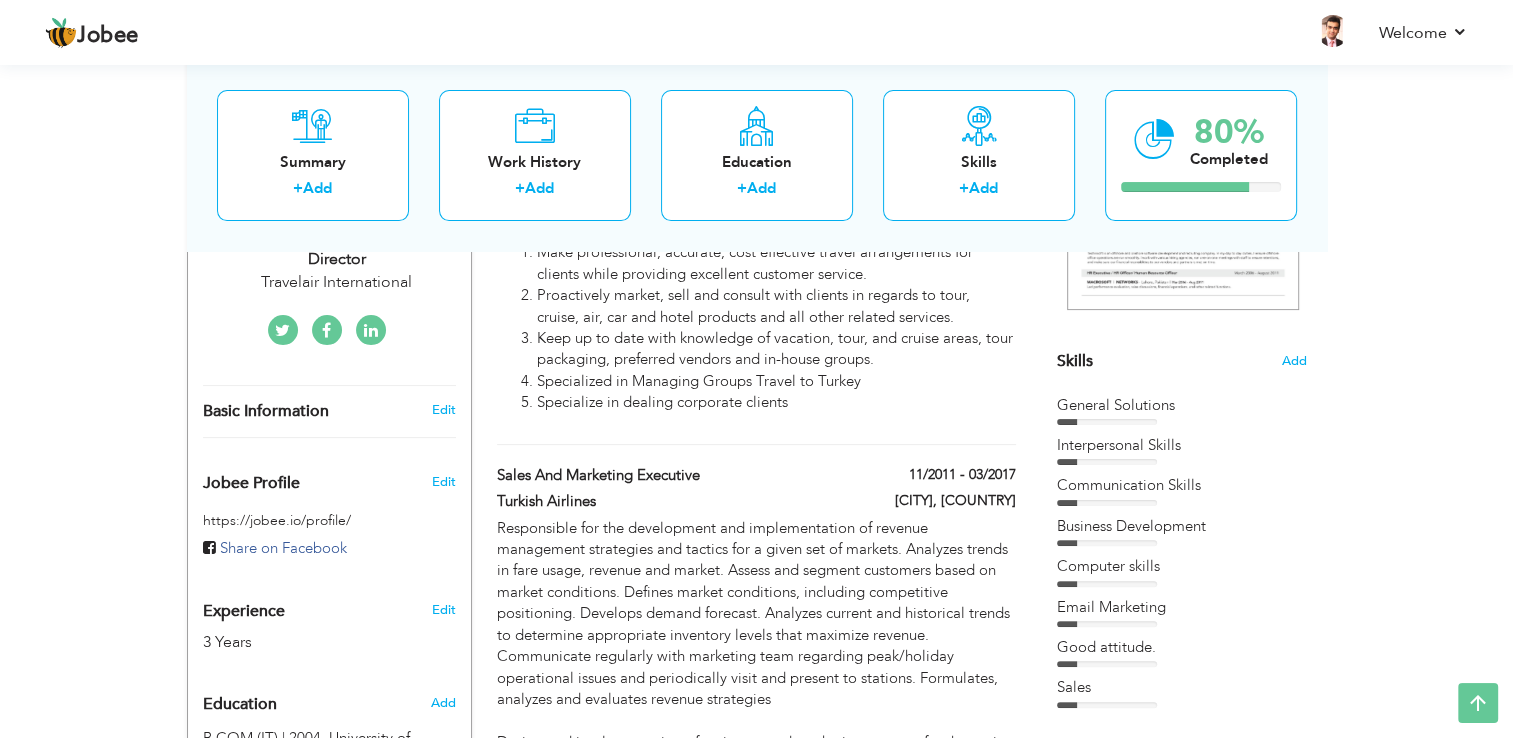 click on "Edit" at bounding box center [446, 605] 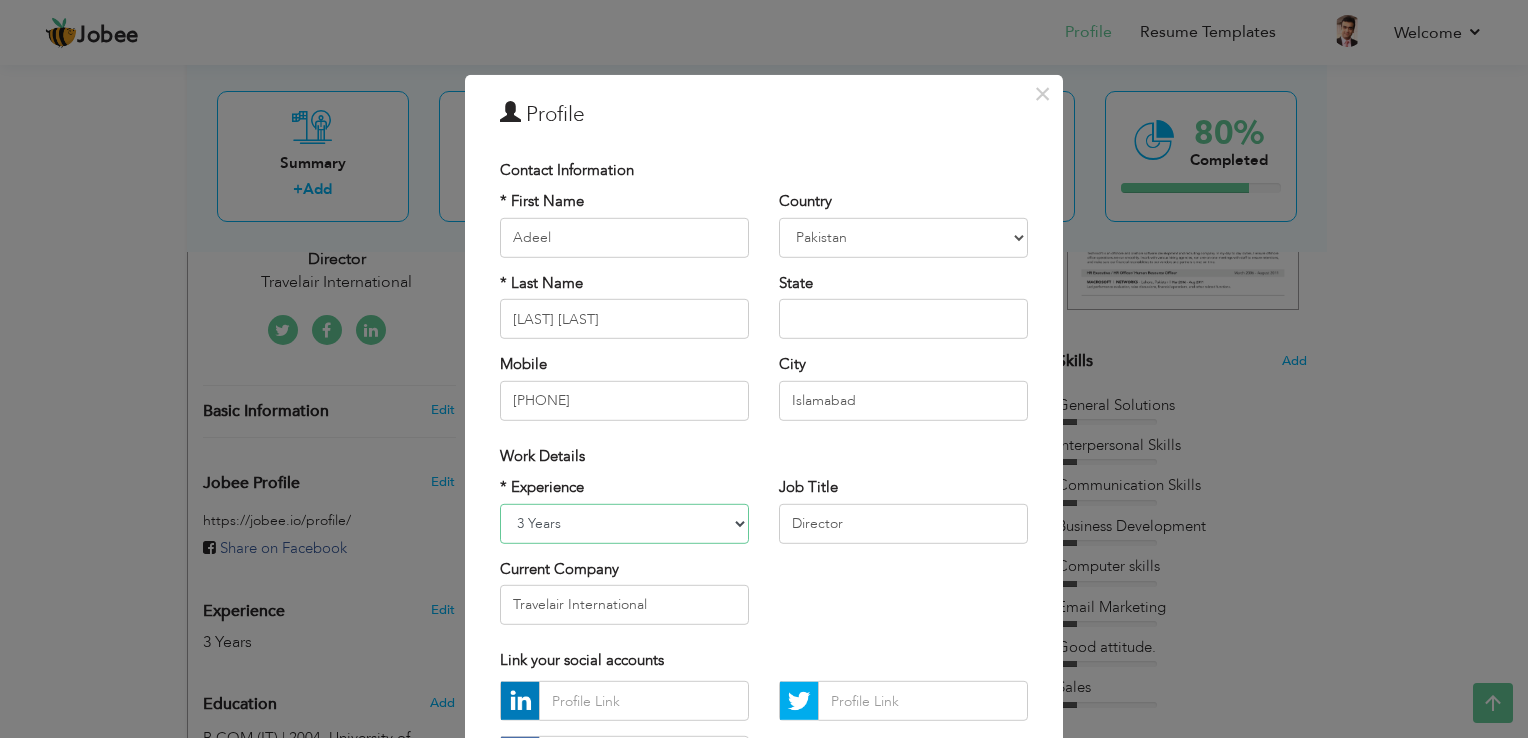 click on "Entry Level Less than 1 Year 1 Year 2 Years 3 Years 4 Years 5 Years 6 Years 7 Years 8 Years 9 Years 10 Years 11 Years 12 Years 13 Years 14 Years 15 Years 16 Years 17 Years 18 Years 19 Years 20 Years 21 Years 22 Years 23 Years 24 Years 25 Years 26 Years 27 Years 28 Years 29 Years 30 Years 31 Years 32 Years 33 Years 34 Years 35 Years More than 35 Years" at bounding box center (624, 523) 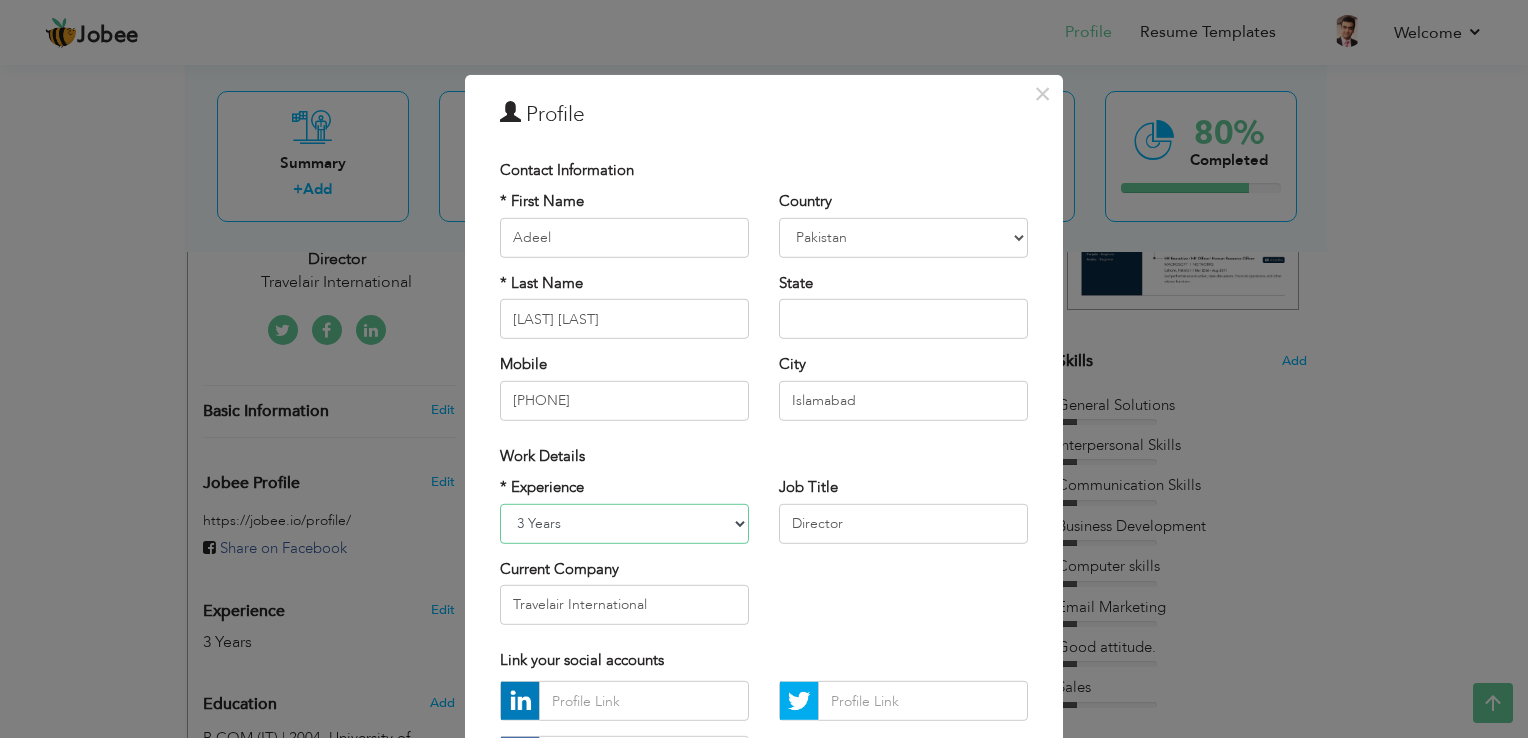select on "number:10" 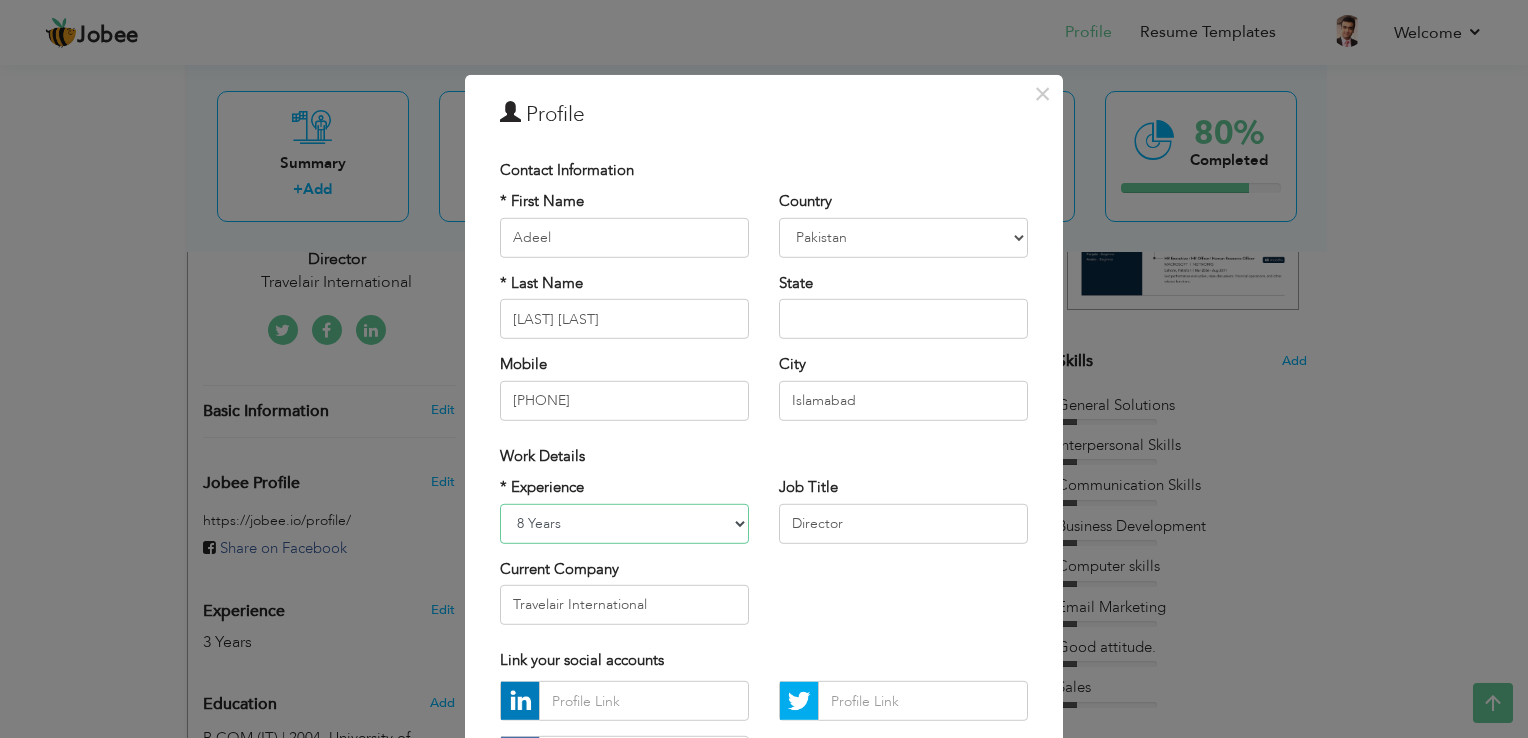 click on "Entry Level Less than 1 Year 1 Year 2 Years 3 Years 4 Years 5 Years 6 Years 7 Years 8 Years 9 Years 10 Years 11 Years 12 Years 13 Years 14 Years 15 Years 16 Years 17 Years 18 Years 19 Years 20 Years 21 Years 22 Years 23 Years 24 Years 25 Years 26 Years 27 Years 28 Years 29 Years 30 Years 31 Years 32 Years 33 Years 34 Years 35 Years More than 35 Years" at bounding box center (624, 523) 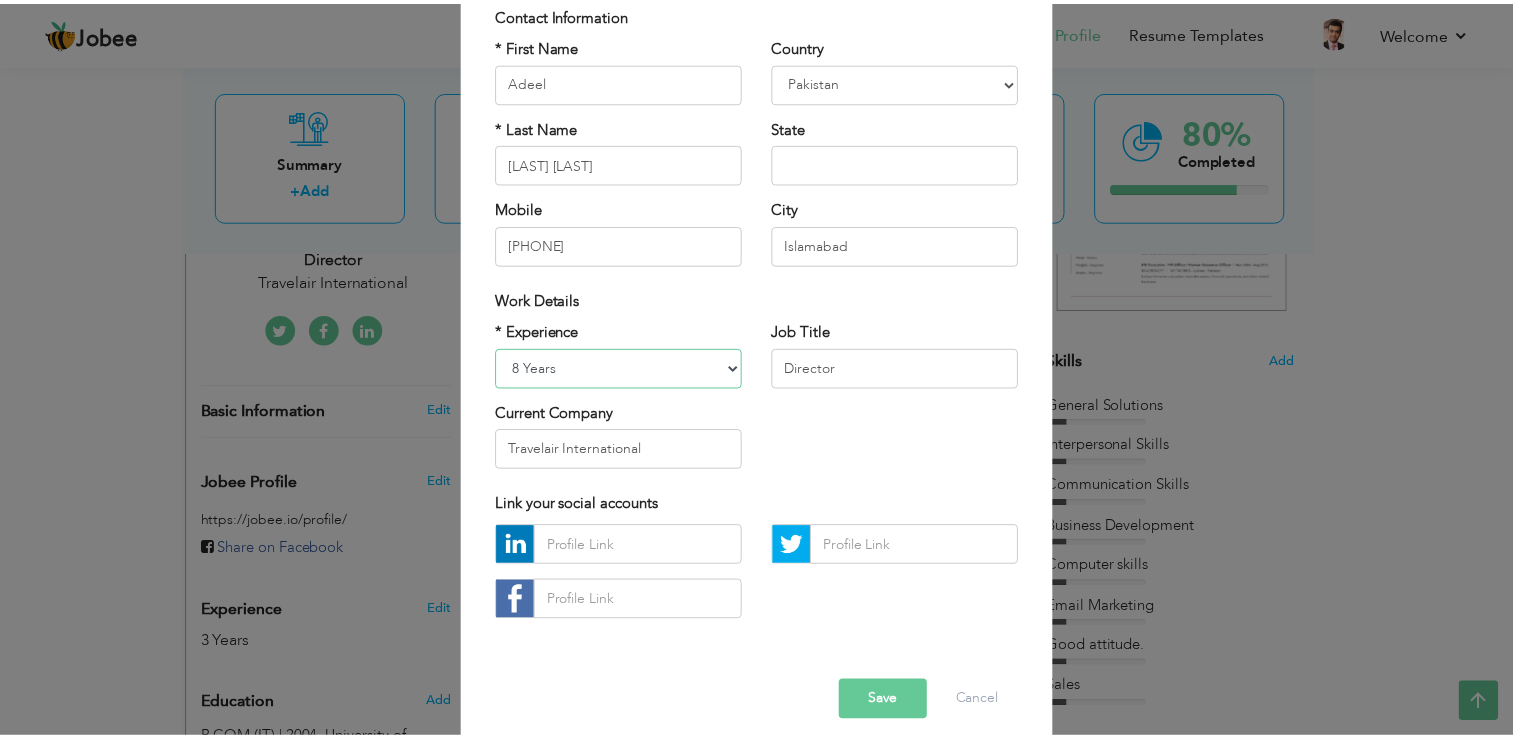 scroll, scrollTop: 173, scrollLeft: 0, axis: vertical 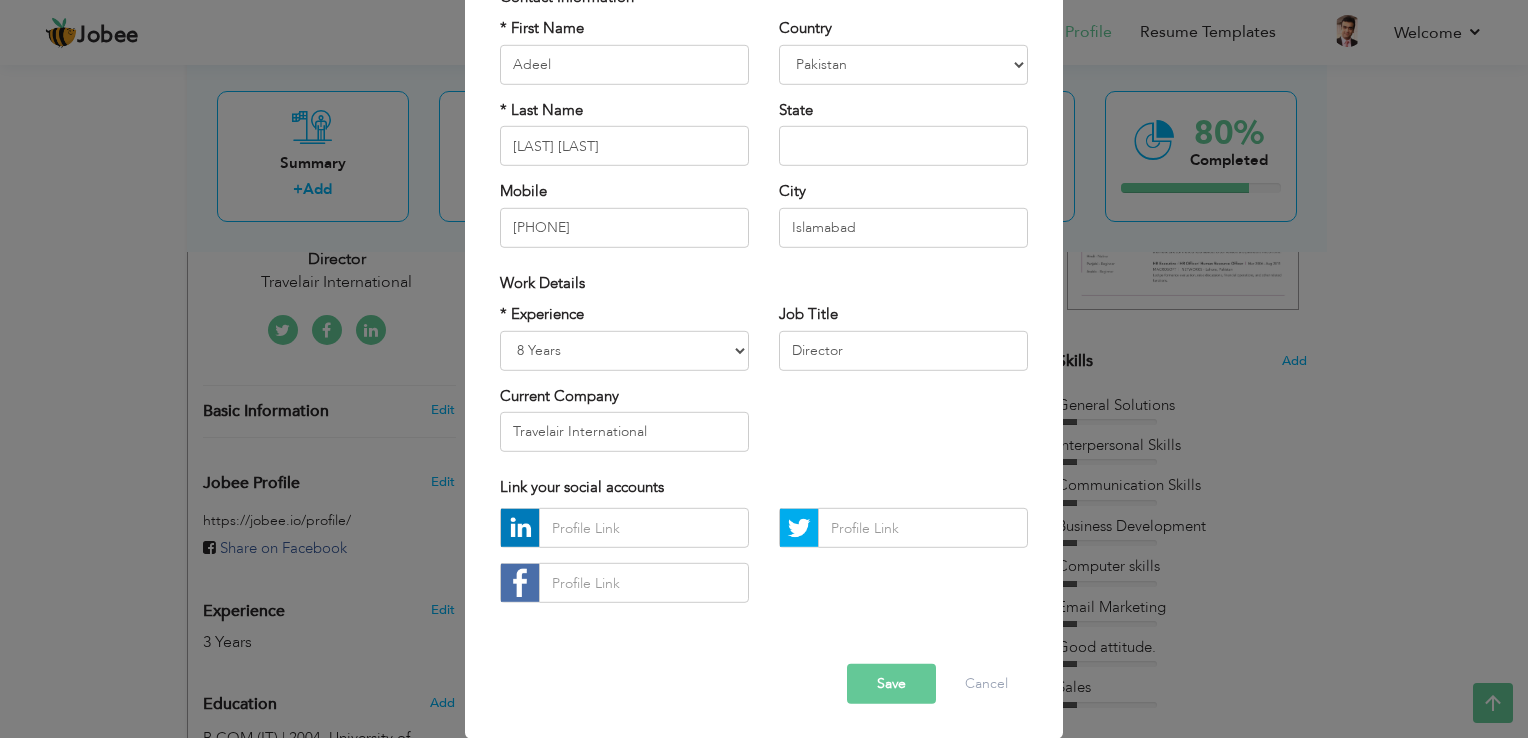 click on "Save" at bounding box center [891, 684] 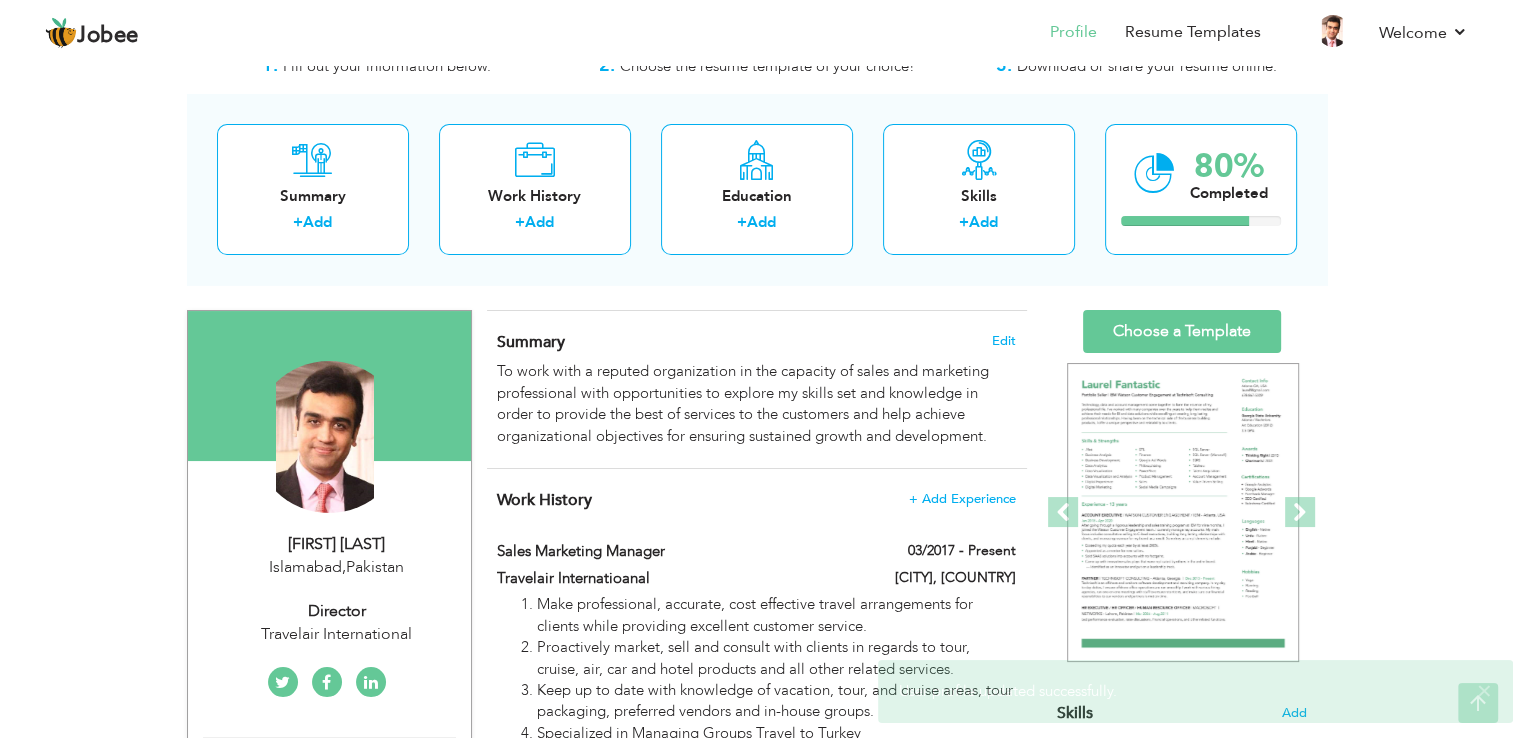 scroll, scrollTop: 60, scrollLeft: 0, axis: vertical 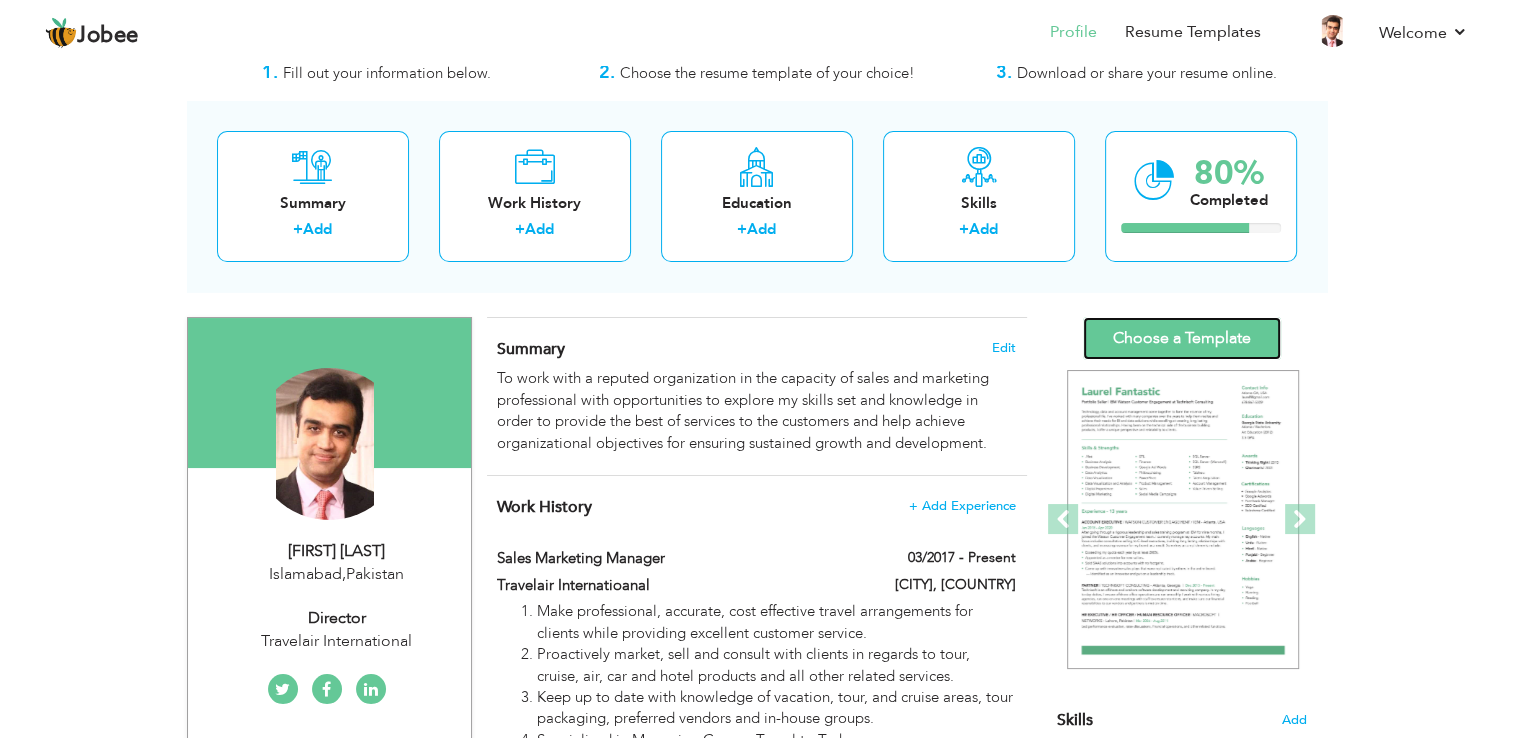click on "Choose a Template" at bounding box center [1182, 338] 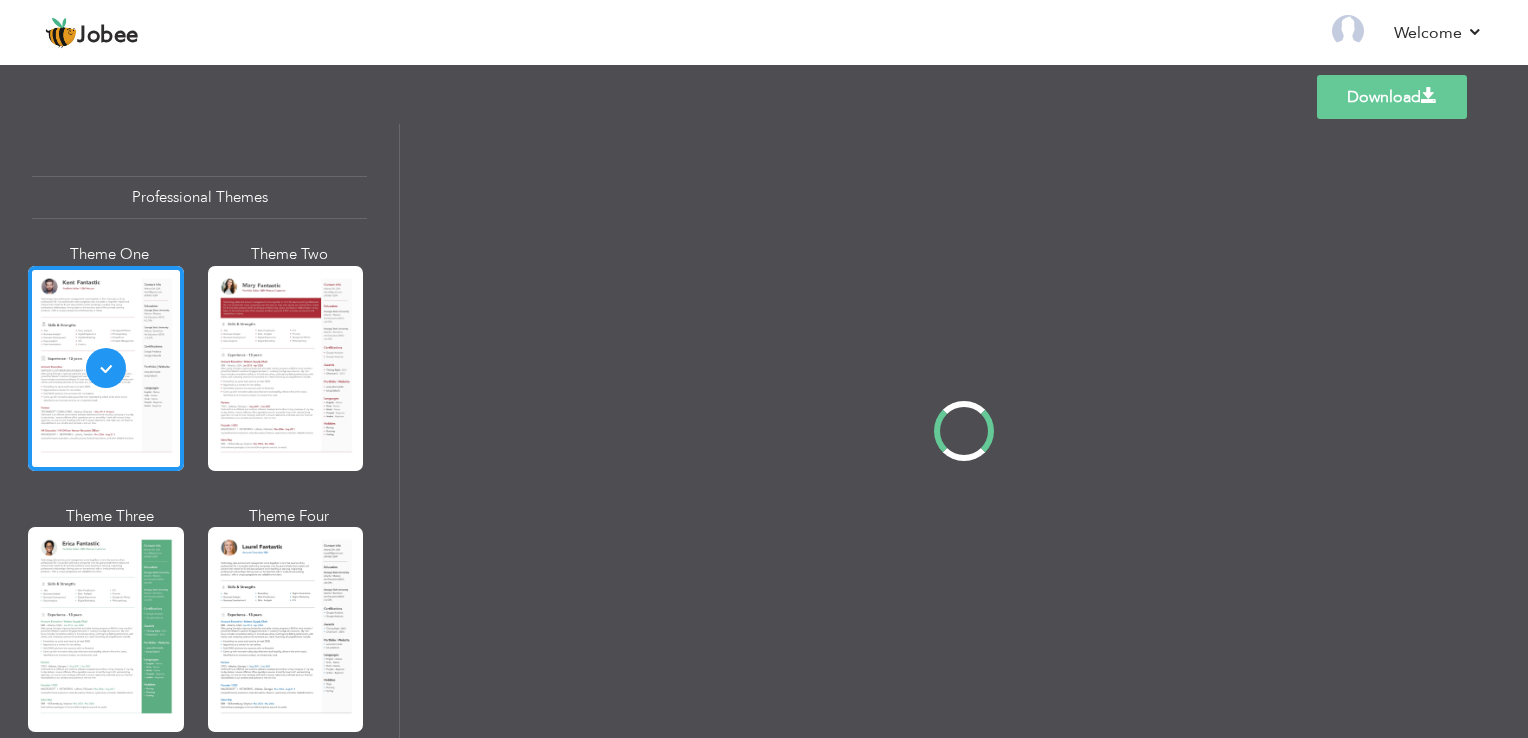 scroll, scrollTop: 0, scrollLeft: 0, axis: both 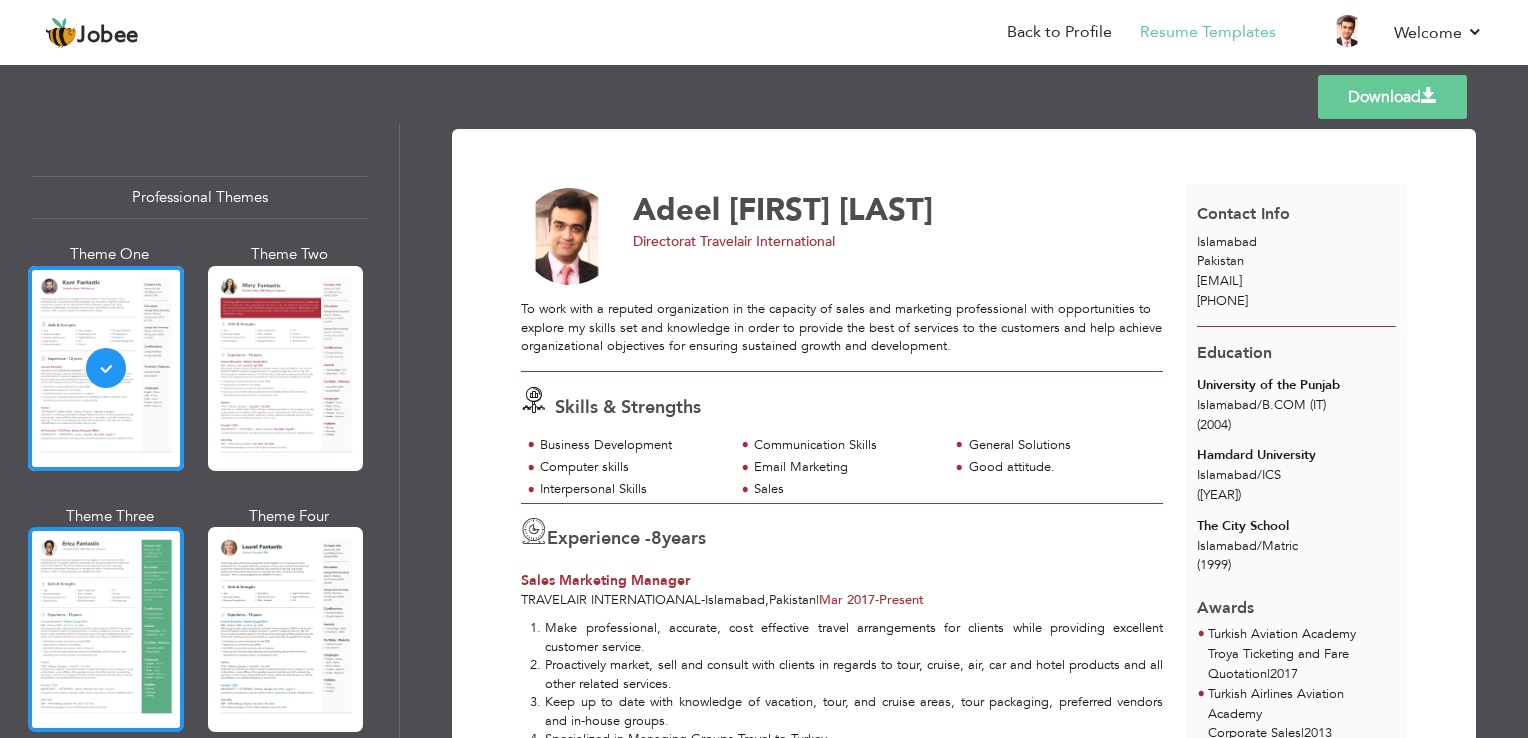 click at bounding box center [106, 629] 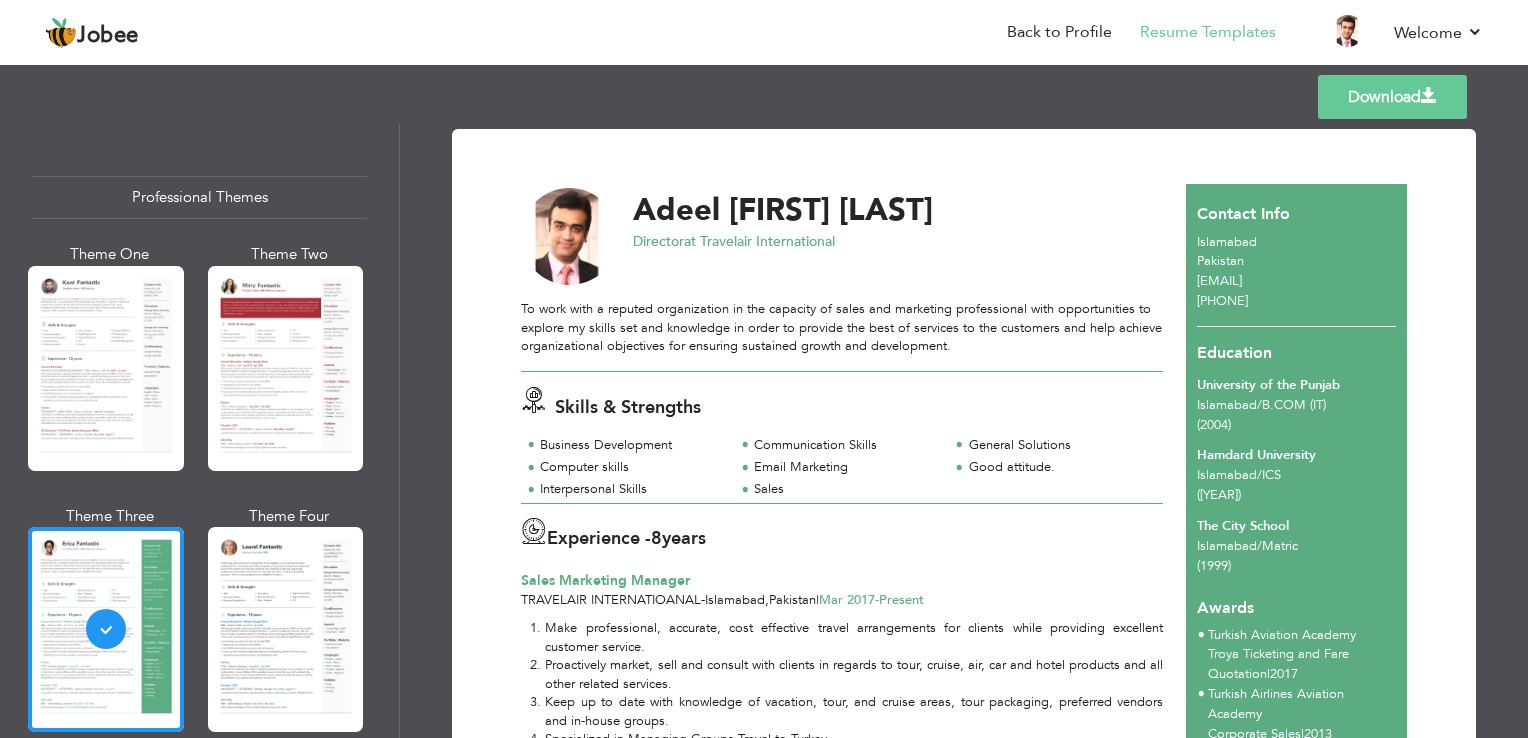 click on "Download" at bounding box center (1392, 97) 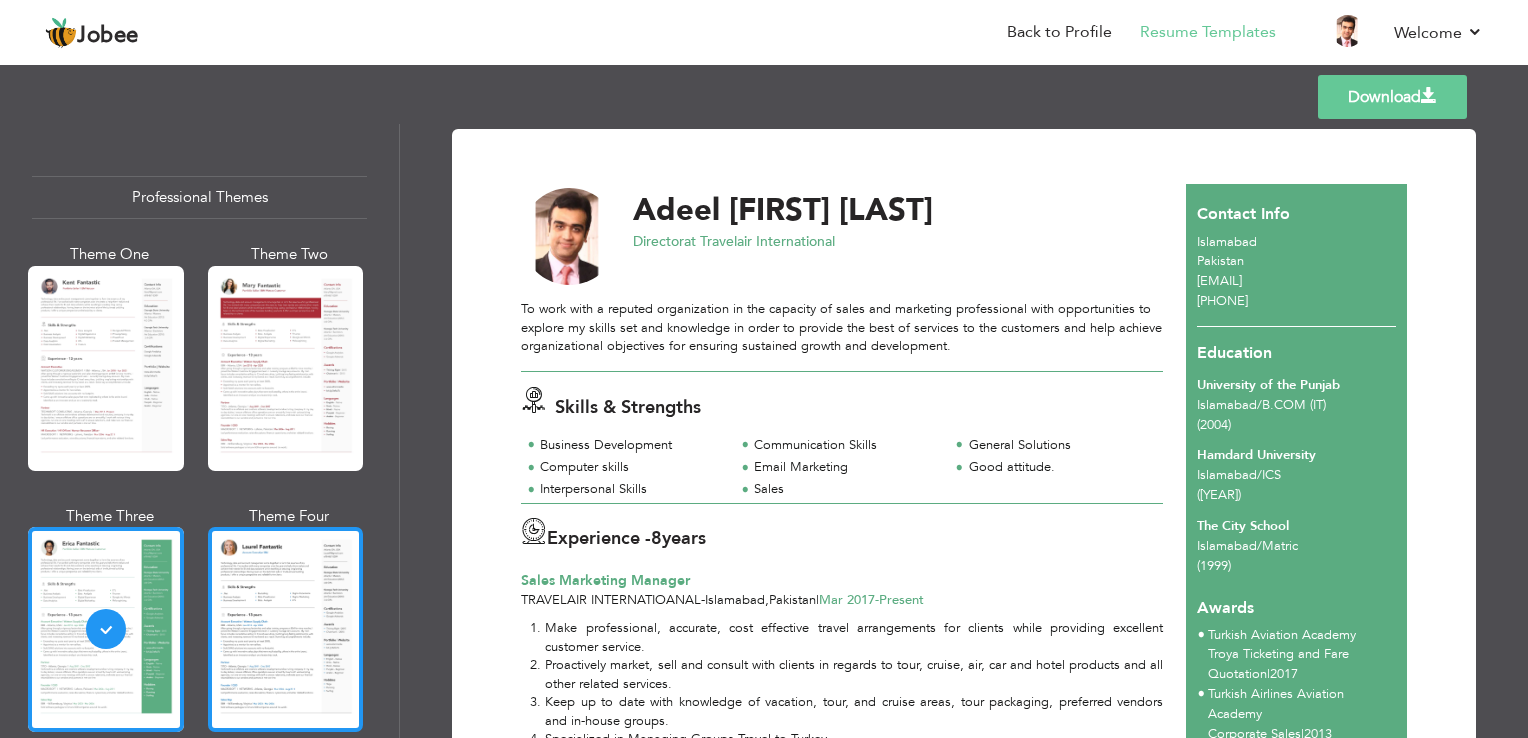 click at bounding box center (286, 629) 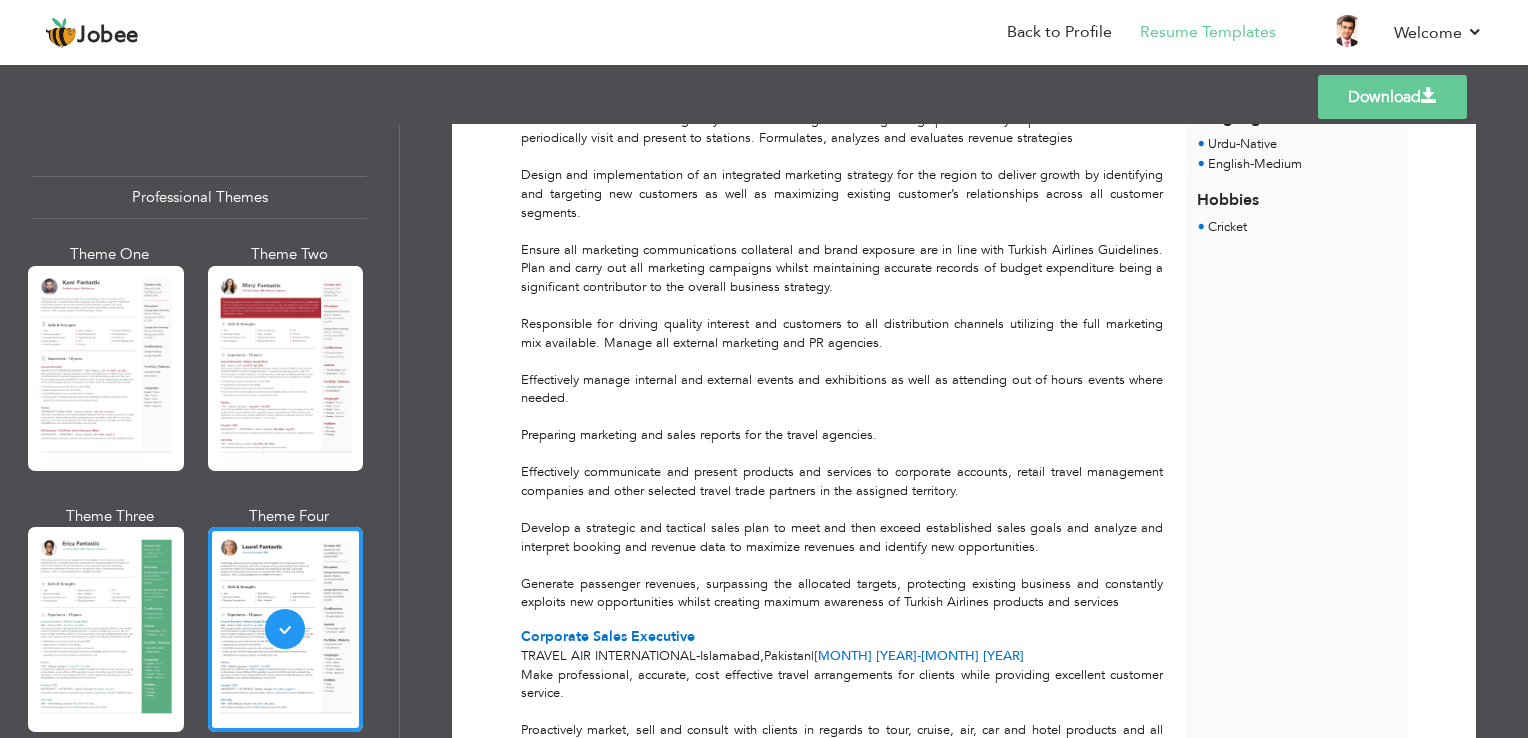 scroll, scrollTop: 0, scrollLeft: 0, axis: both 